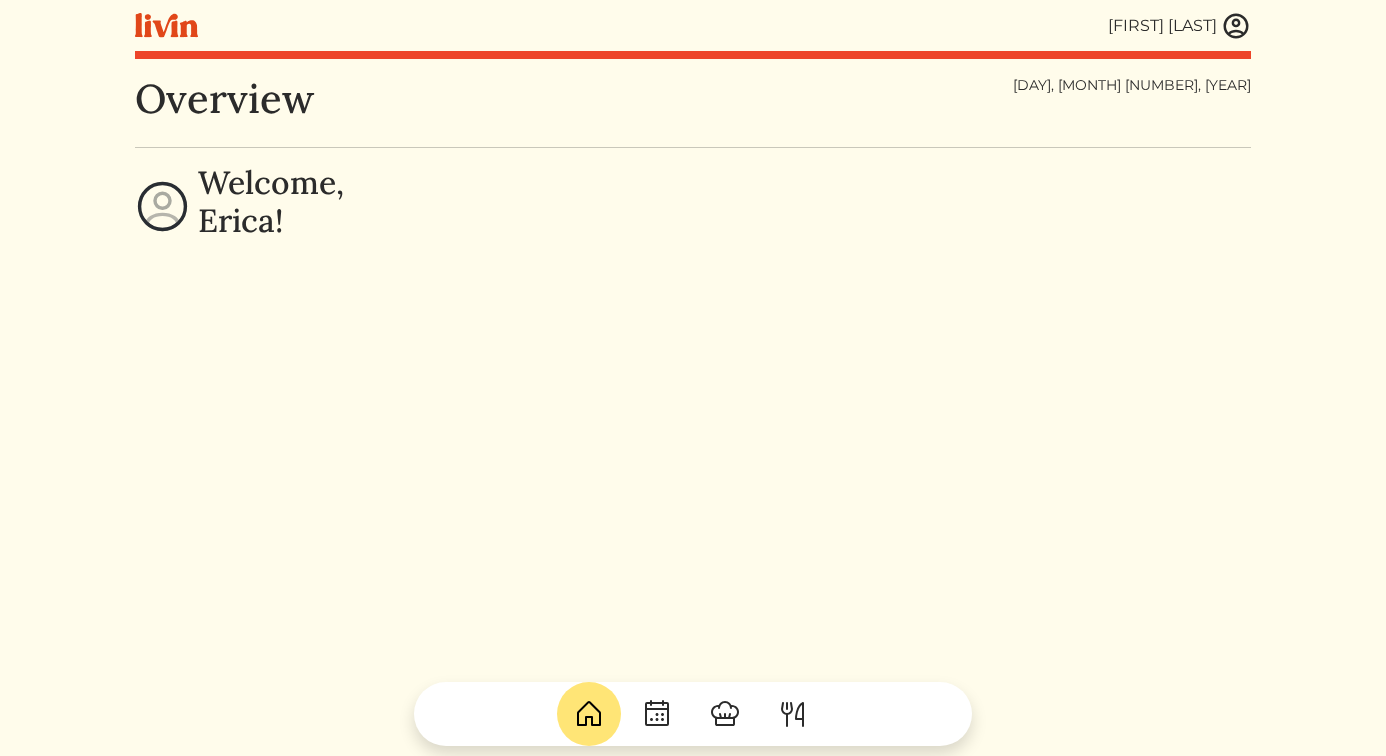 scroll, scrollTop: 0, scrollLeft: 0, axis: both 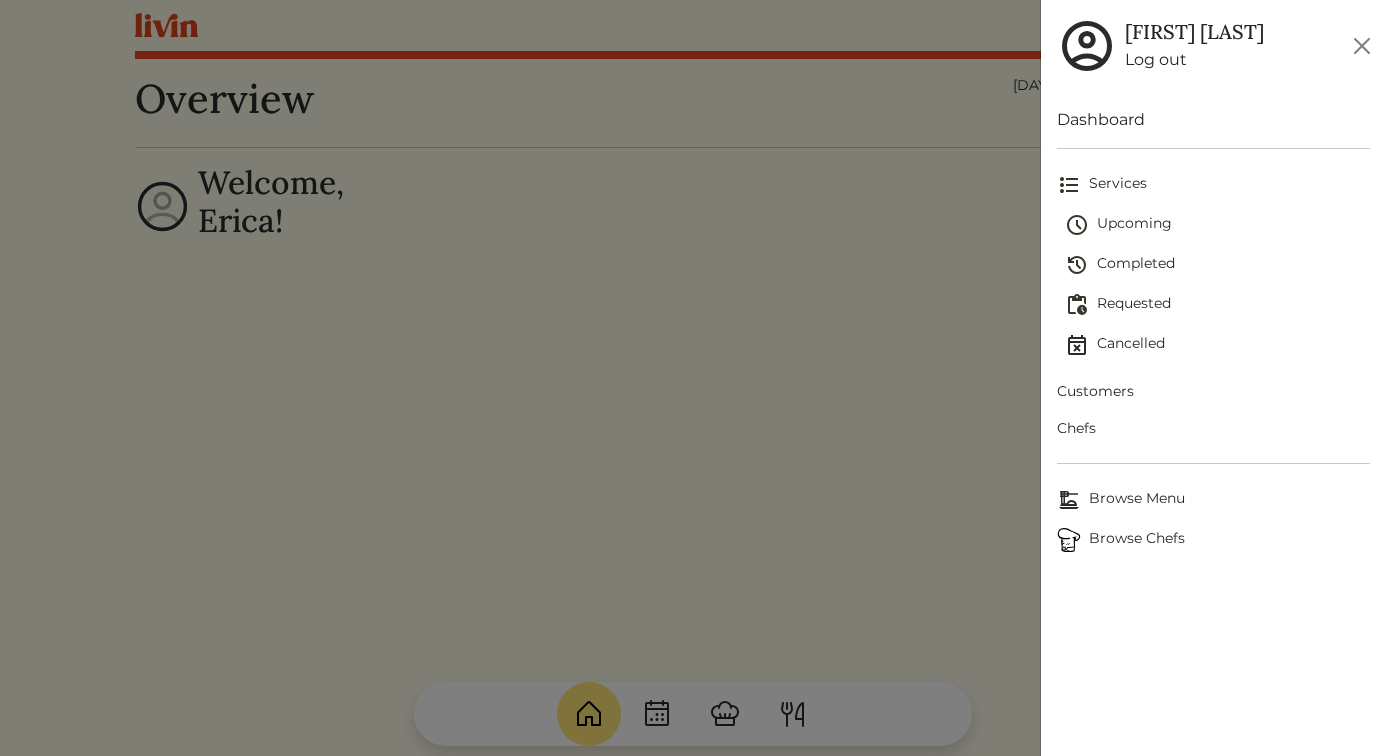 click on "Customers" at bounding box center [1214, 391] 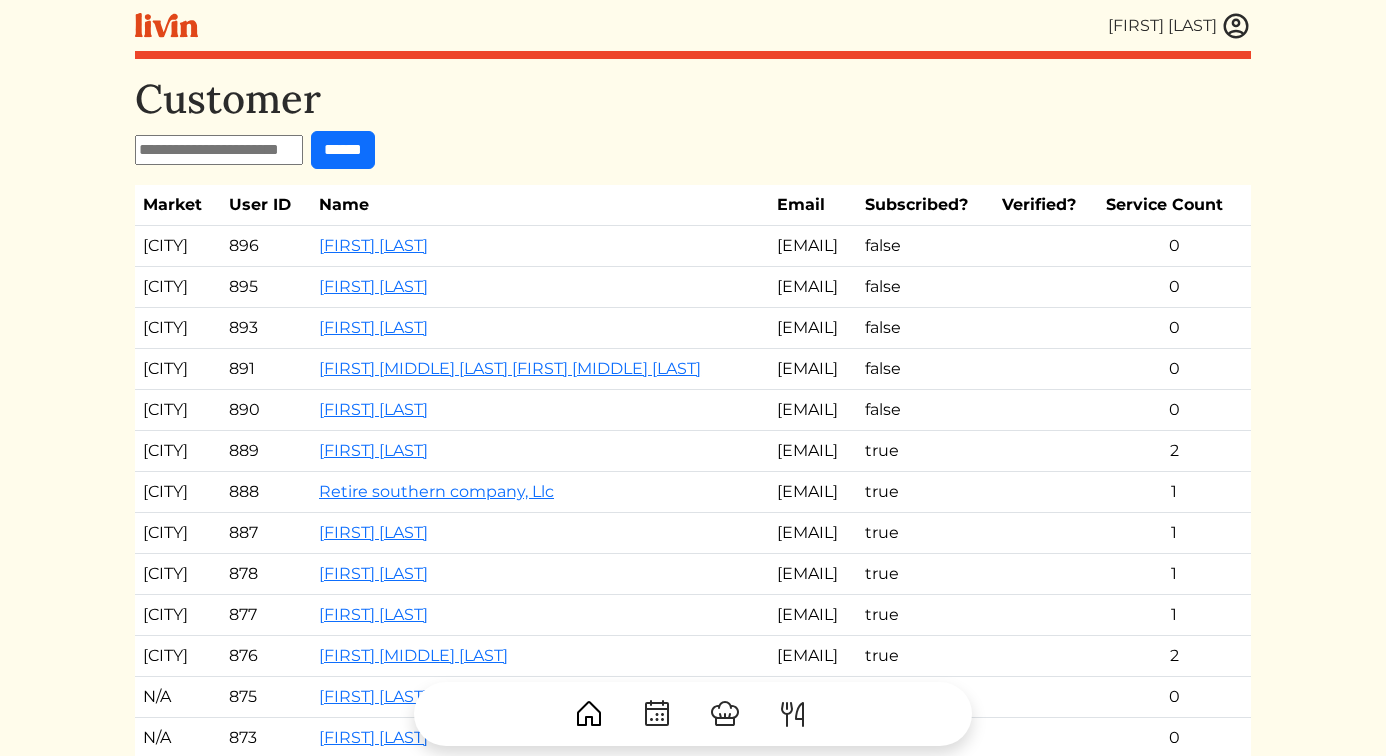 click on "[FIRST] [LAST]" at bounding box center [540, 246] 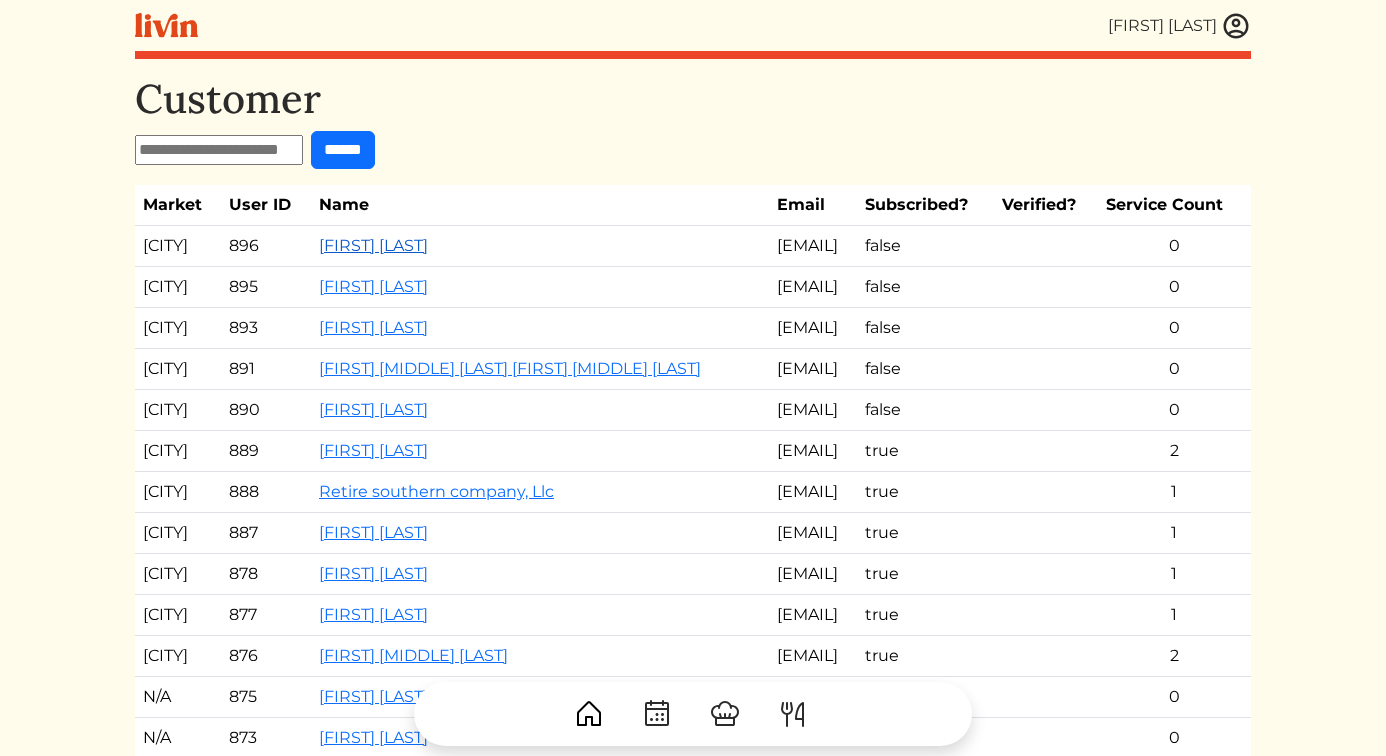 click on "Ajay Relan" at bounding box center [373, 245] 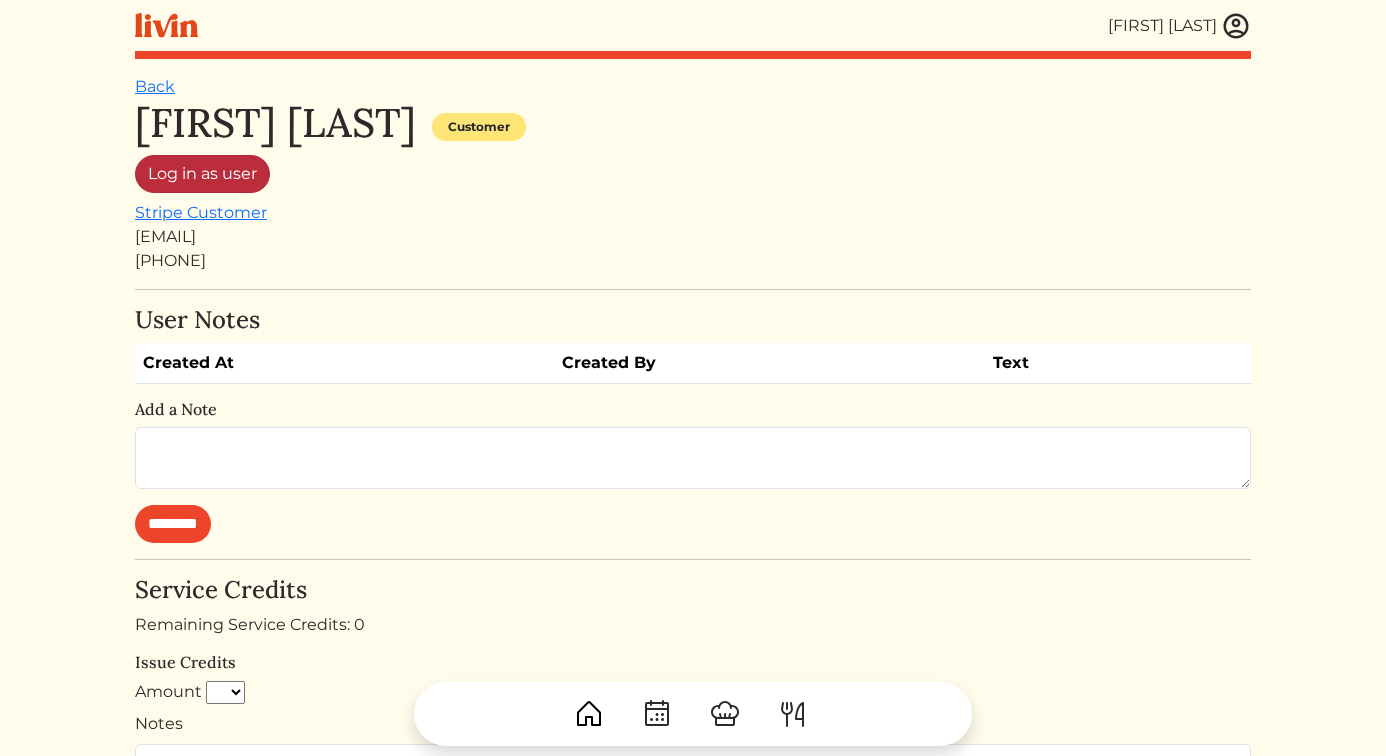 click on "Log in as user" at bounding box center (202, 174) 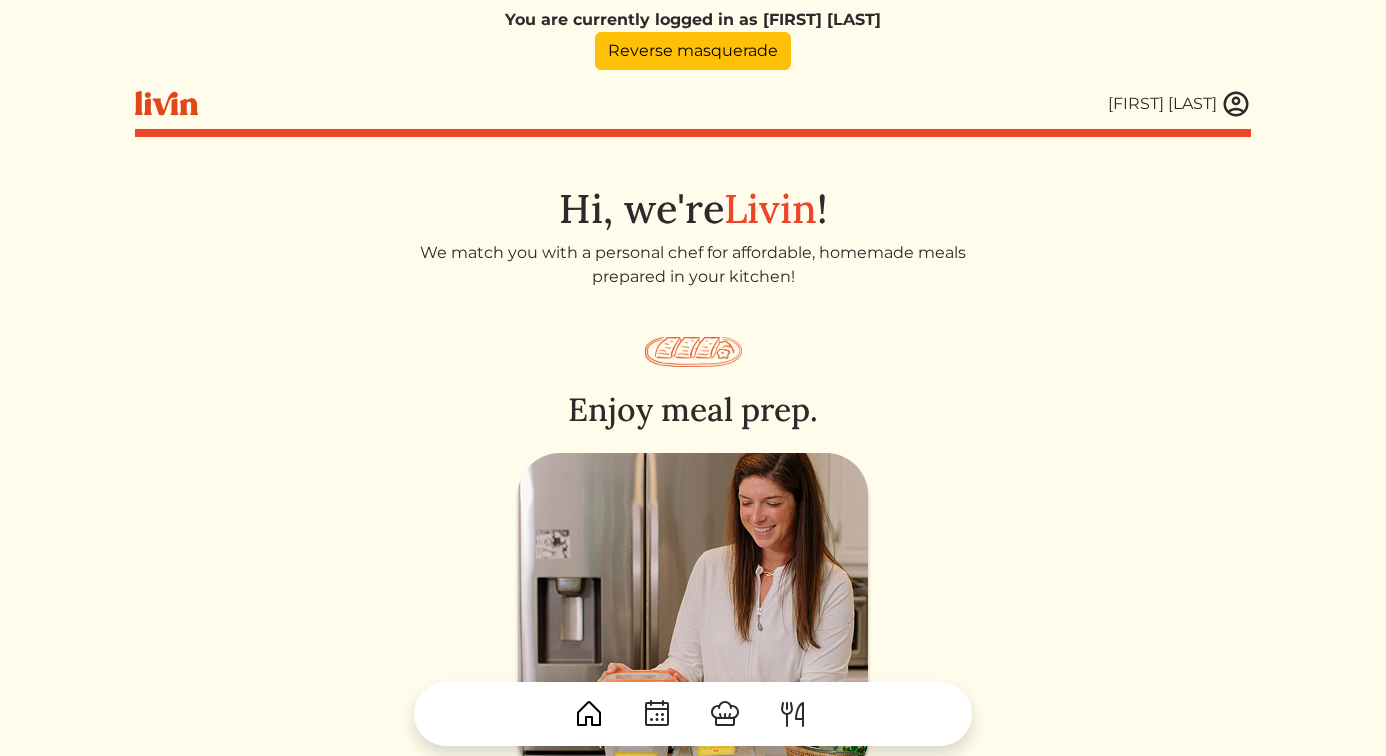 scroll, scrollTop: 0, scrollLeft: 0, axis: both 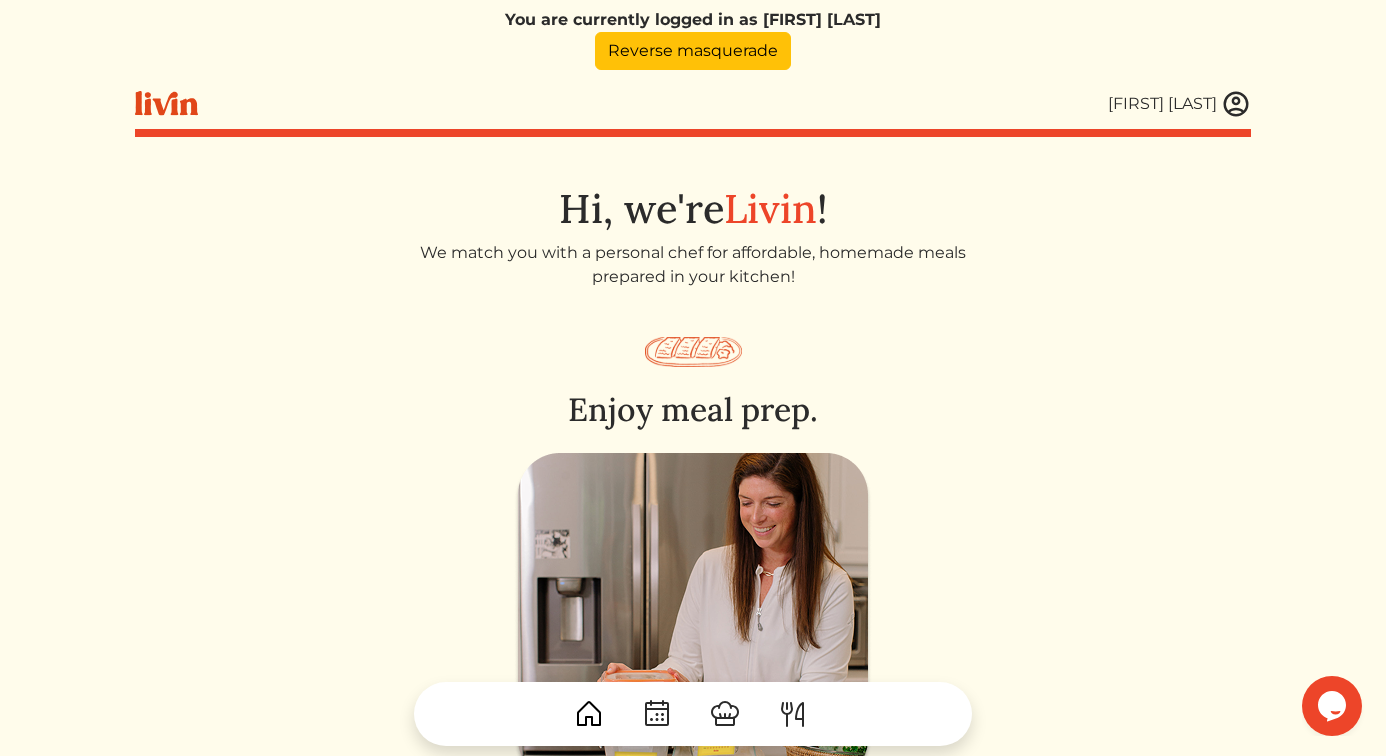click at bounding box center [1236, 104] 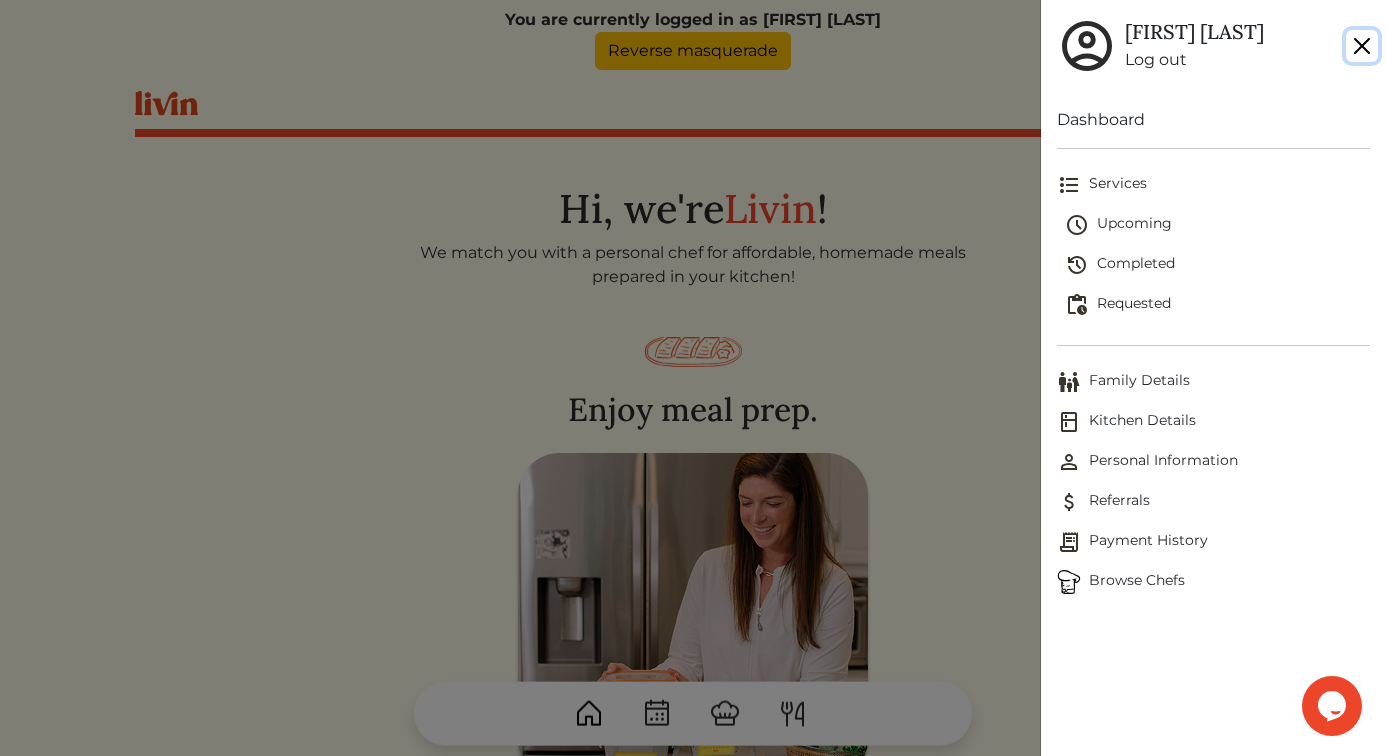 click at bounding box center (1362, 46) 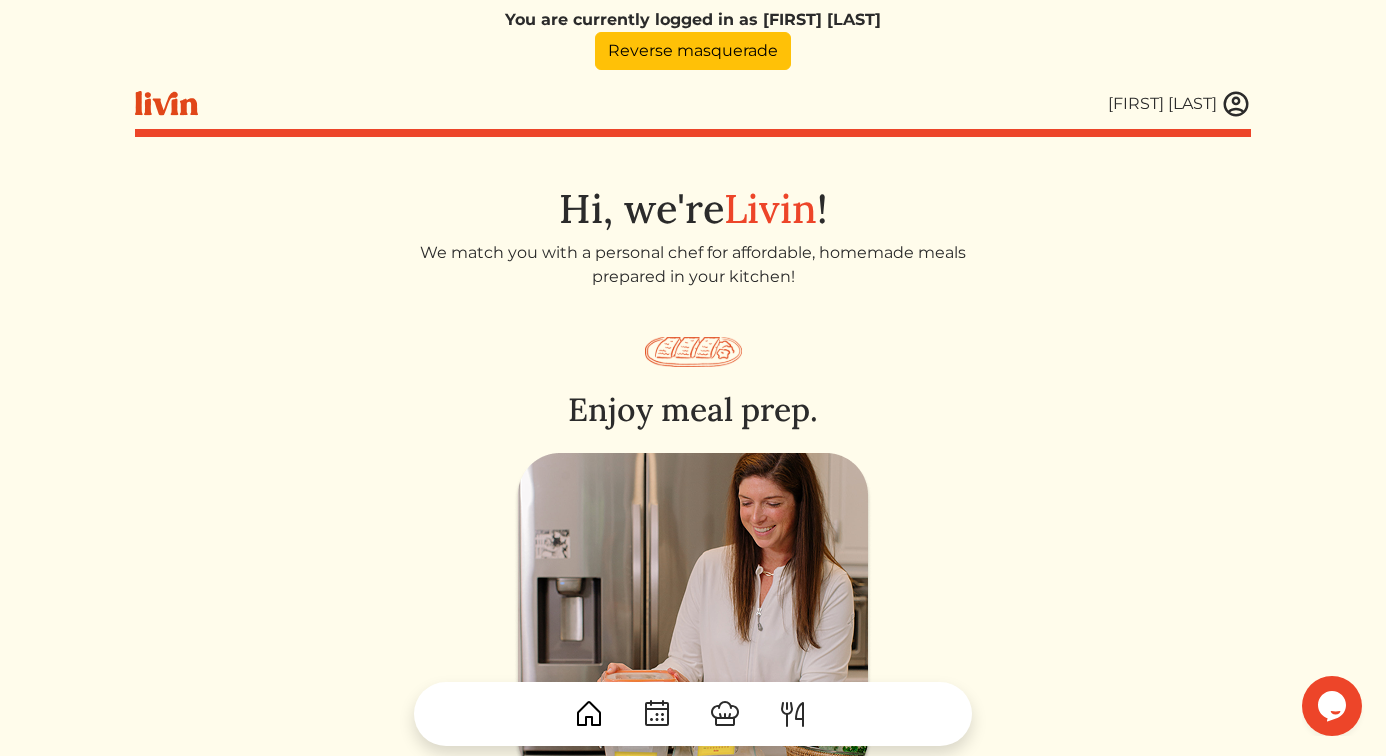 click at bounding box center [1236, 104] 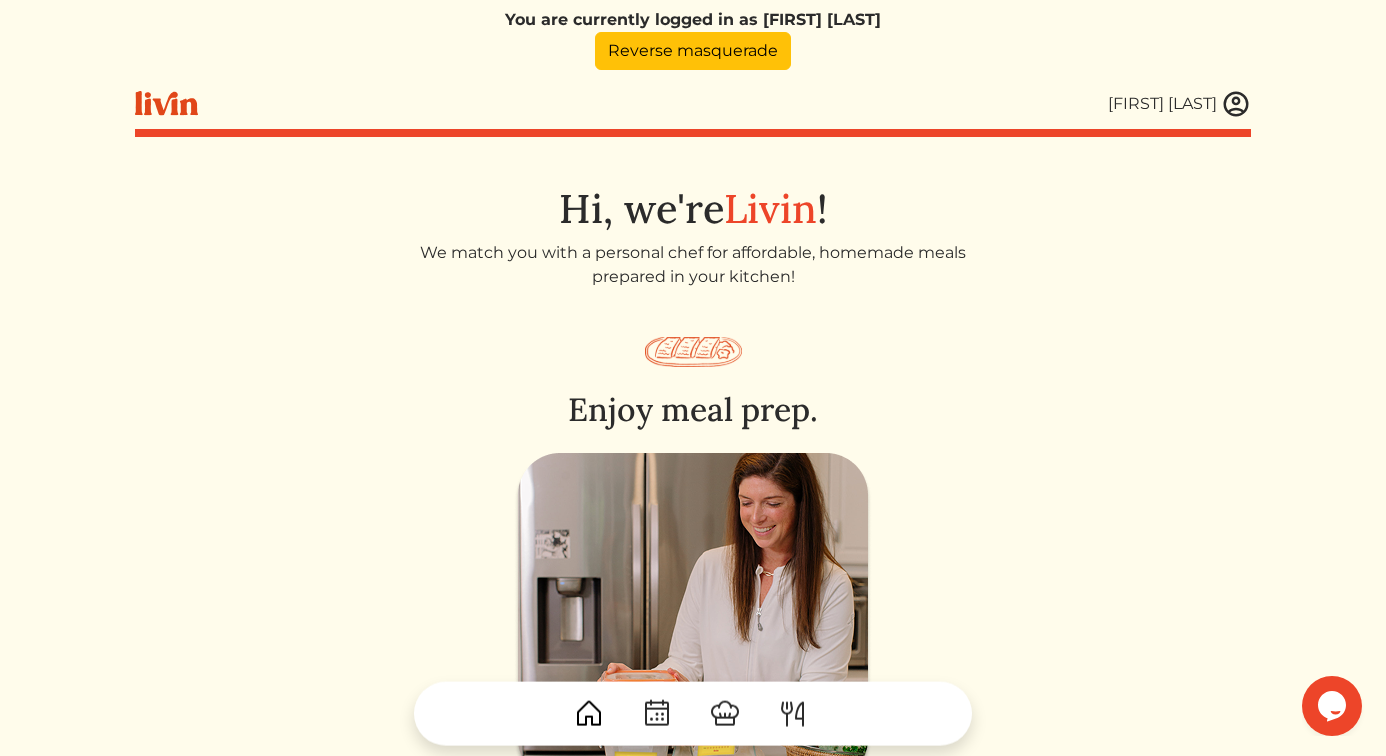 click at bounding box center (693, 378) 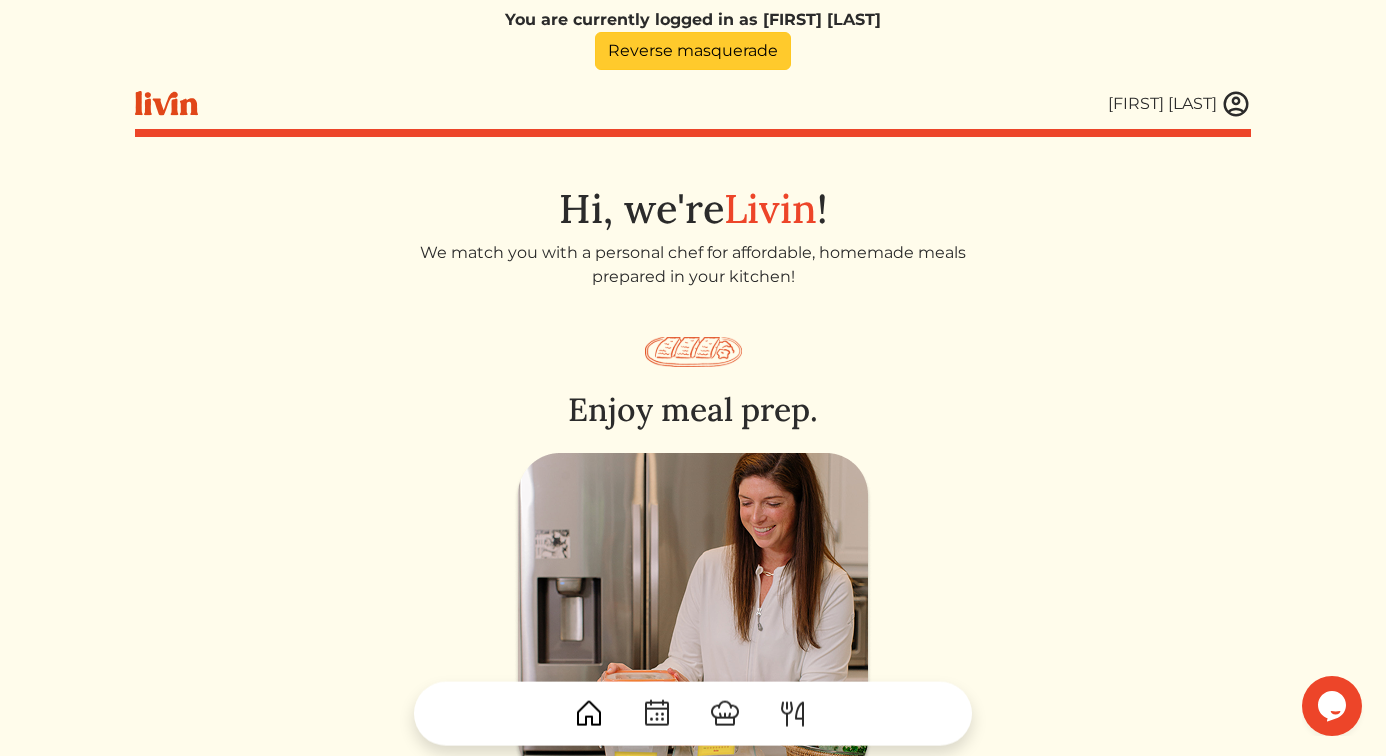 click on "Reverse masquerade" at bounding box center (693, 51) 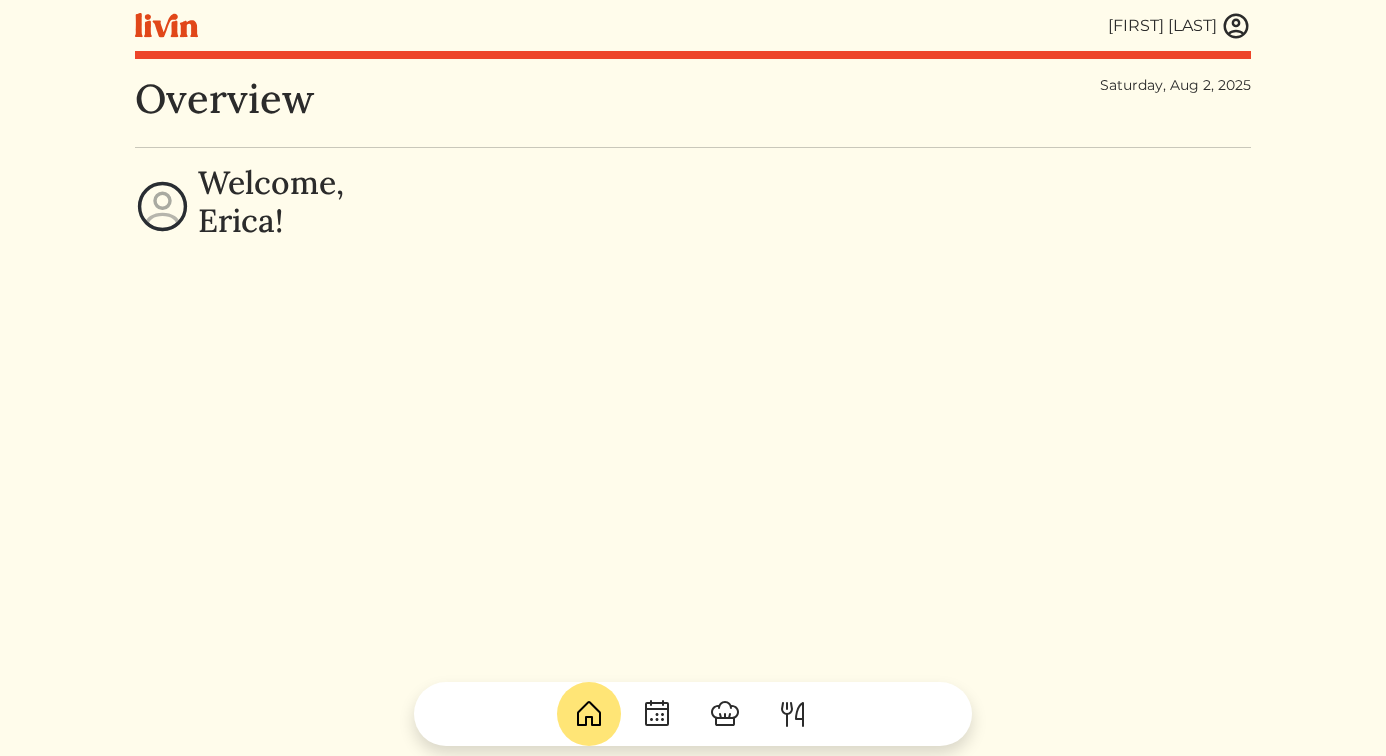 scroll, scrollTop: 0, scrollLeft: 0, axis: both 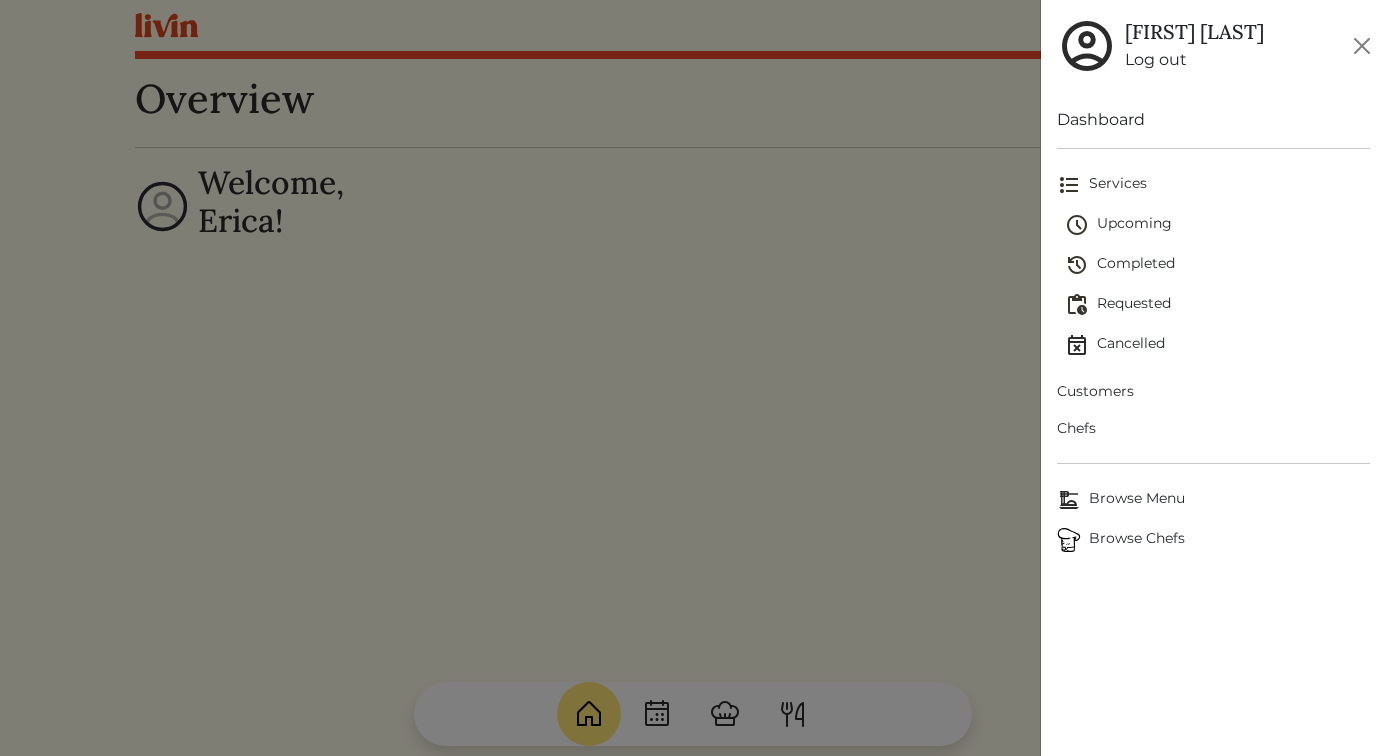 click on "Upcoming" at bounding box center (1218, 225) 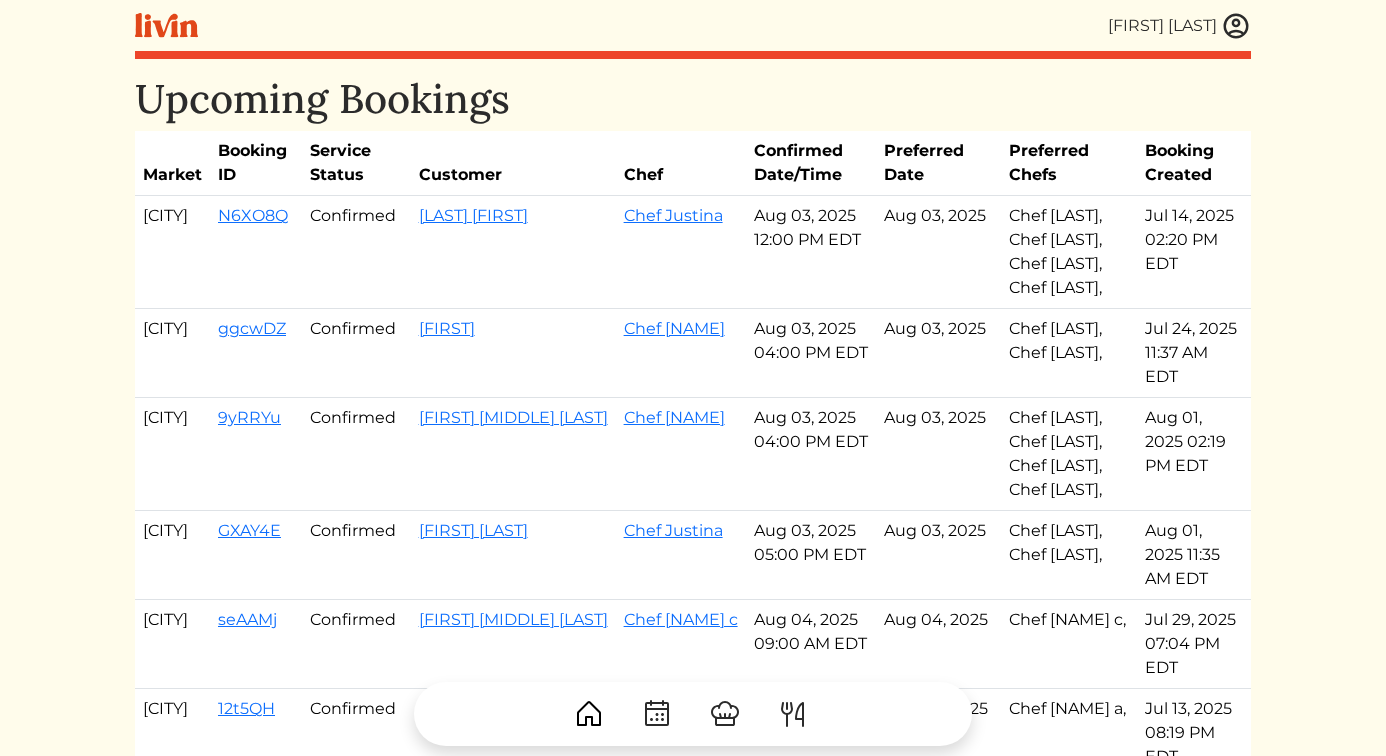 click at bounding box center (1236, 26) 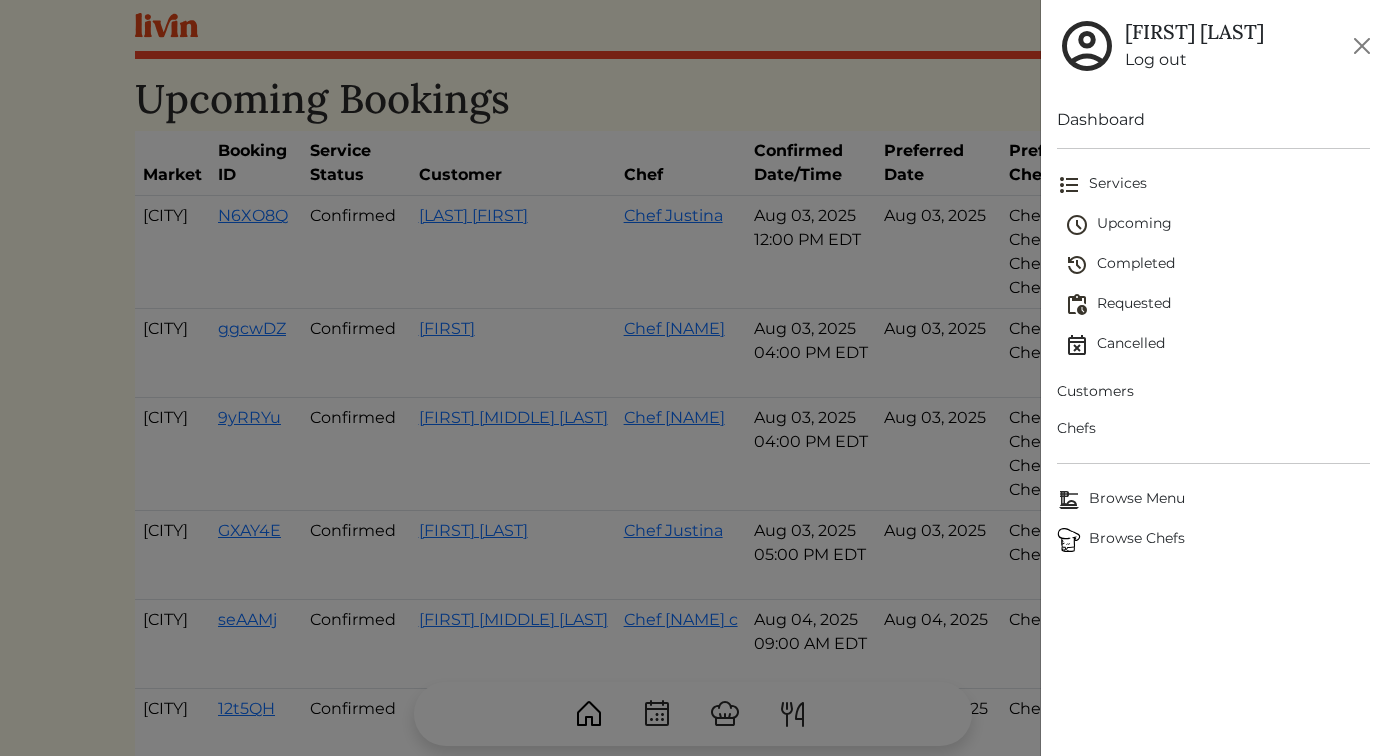 click on "Customers" at bounding box center (1214, 391) 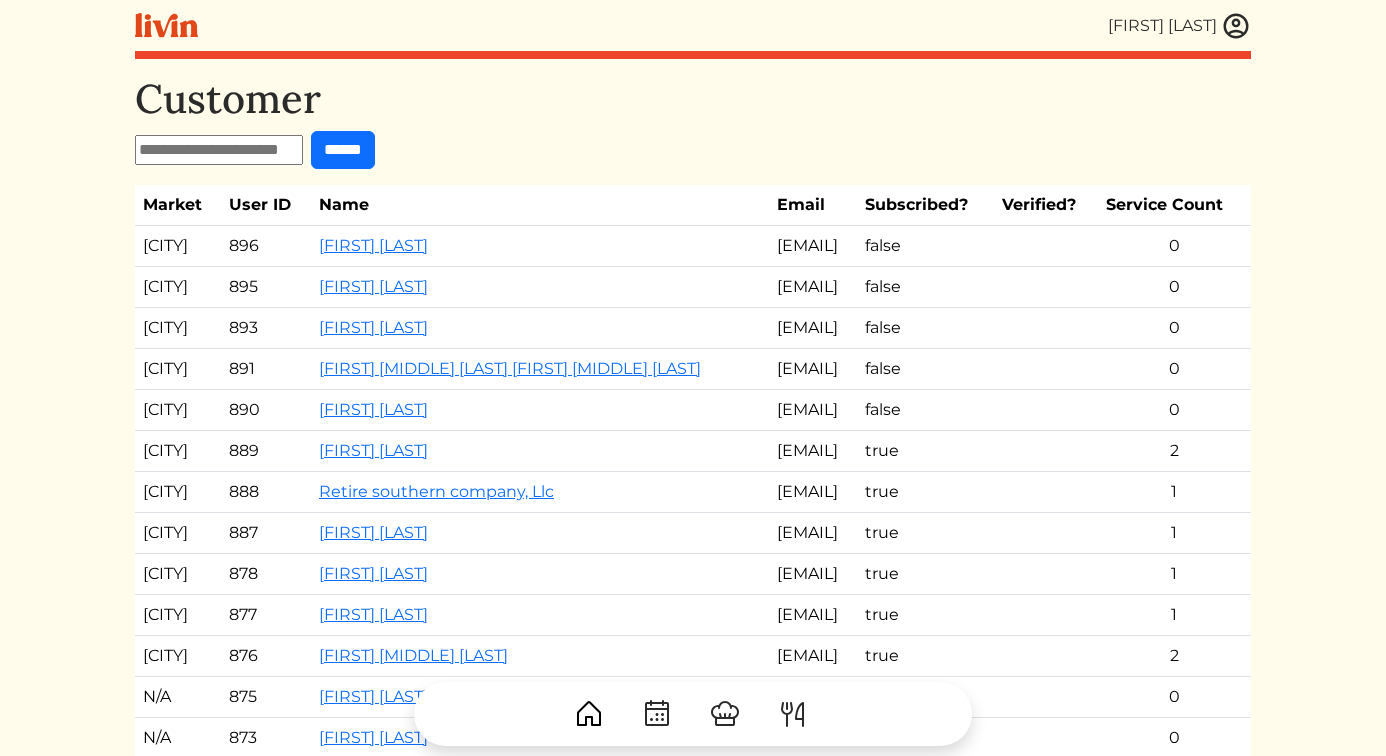 click at bounding box center (1236, 26) 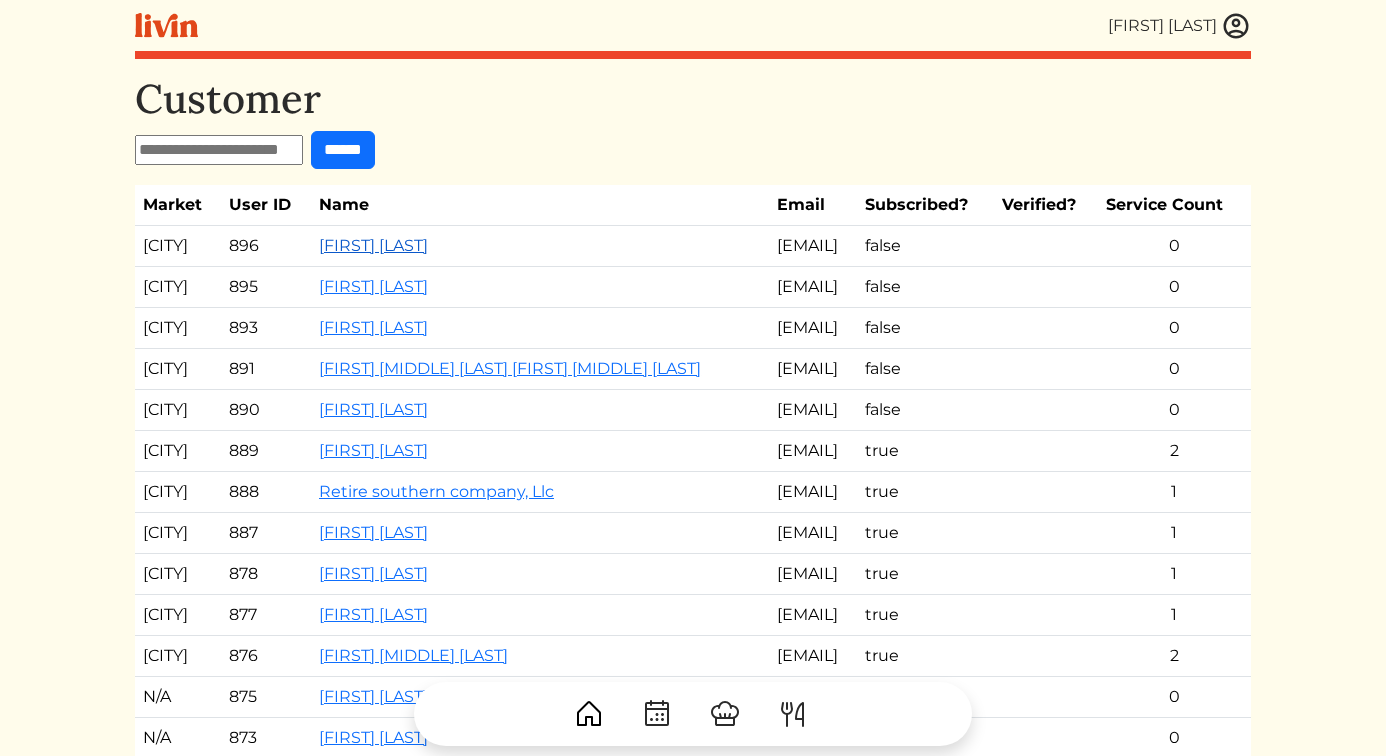 click on "Ajay Relan" at bounding box center (373, 245) 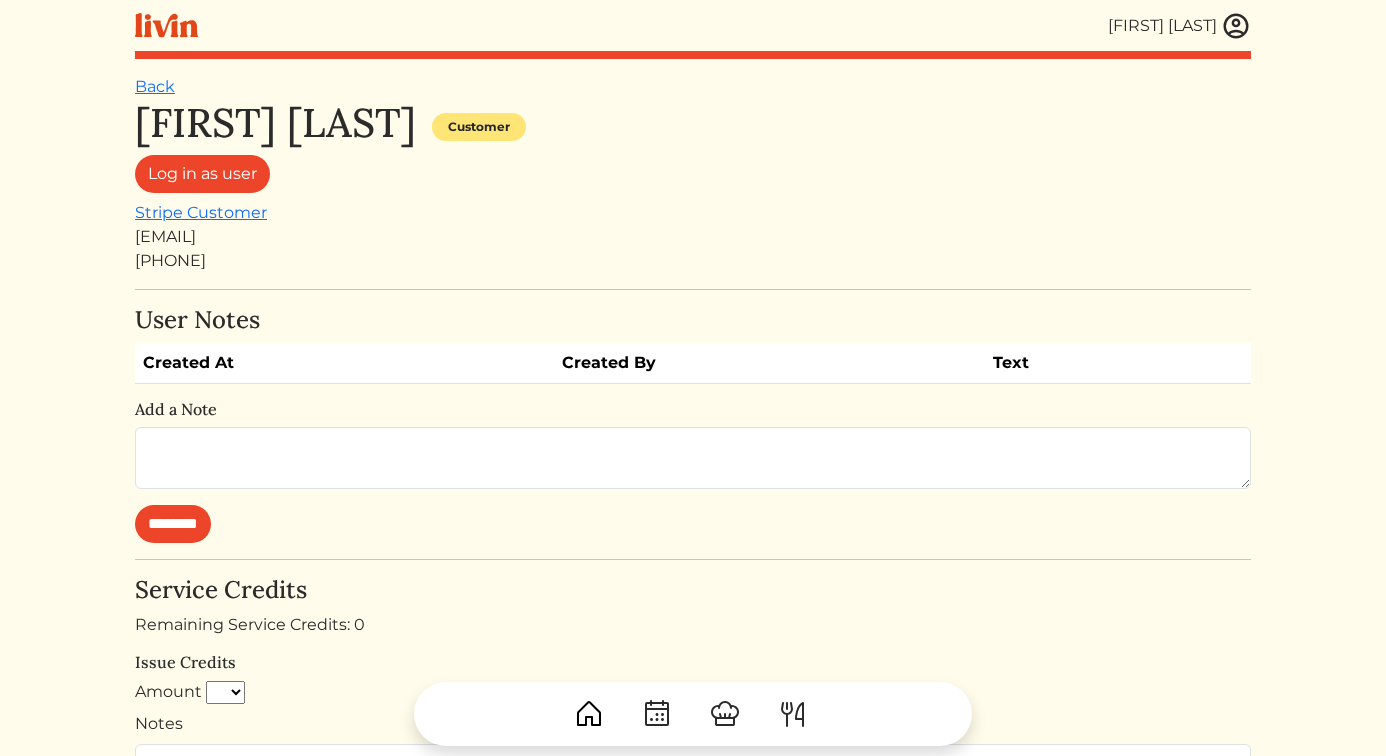 click at bounding box center [1236, 26] 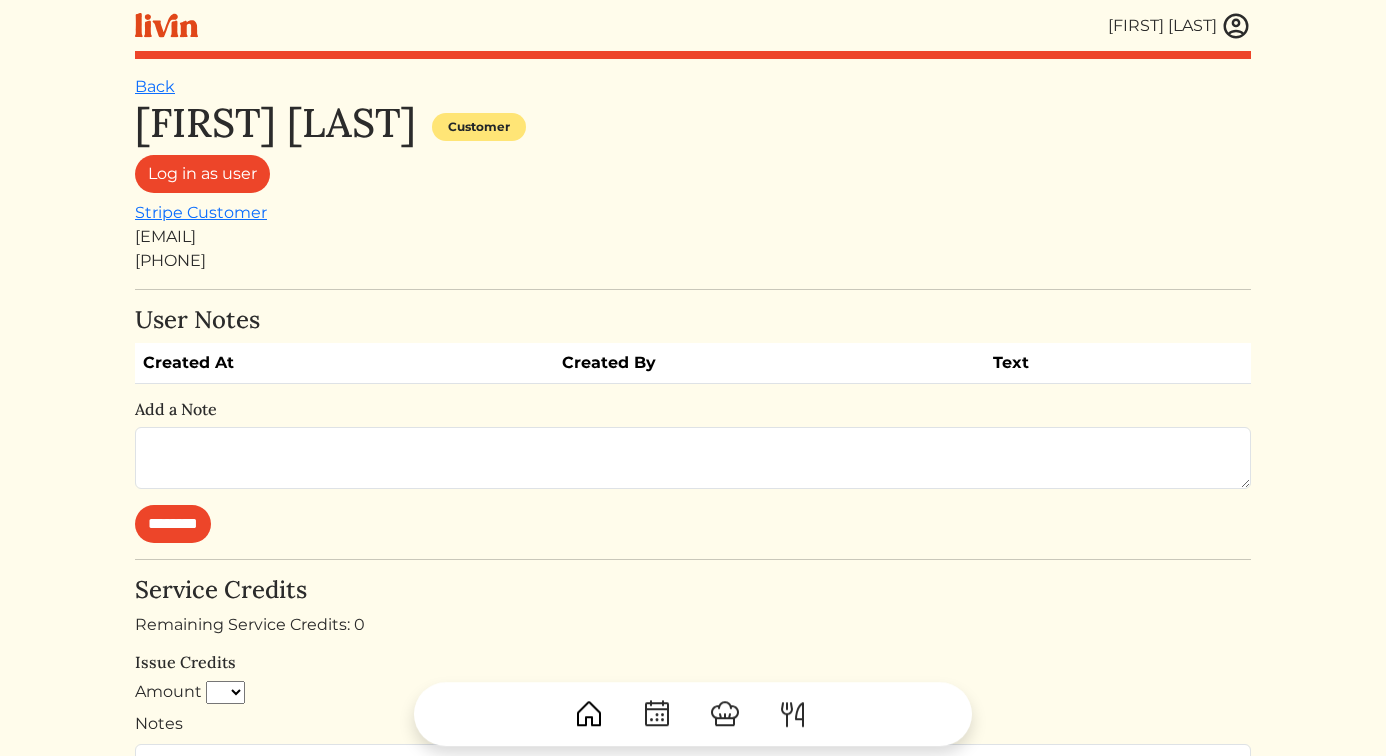 click at bounding box center (693, 378) 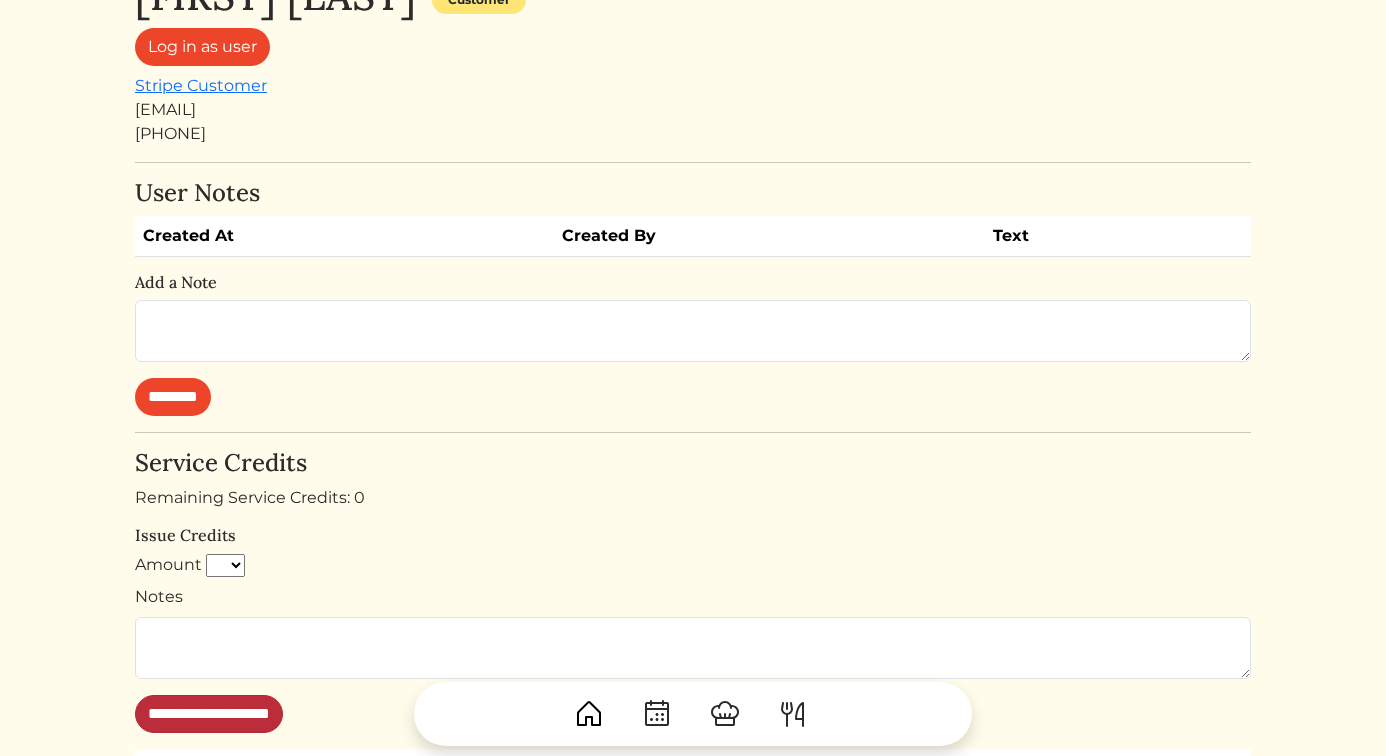 scroll, scrollTop: 0, scrollLeft: 0, axis: both 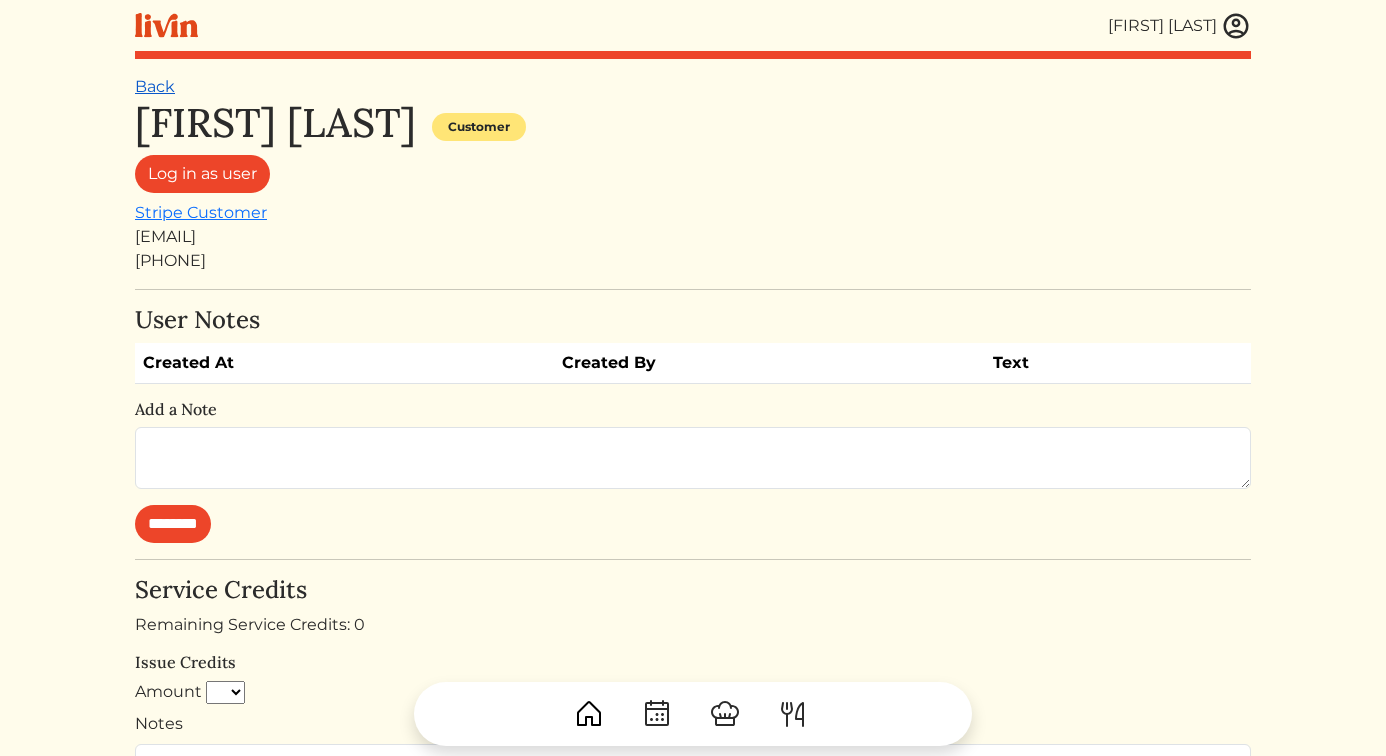 click on "Back" at bounding box center [155, 86] 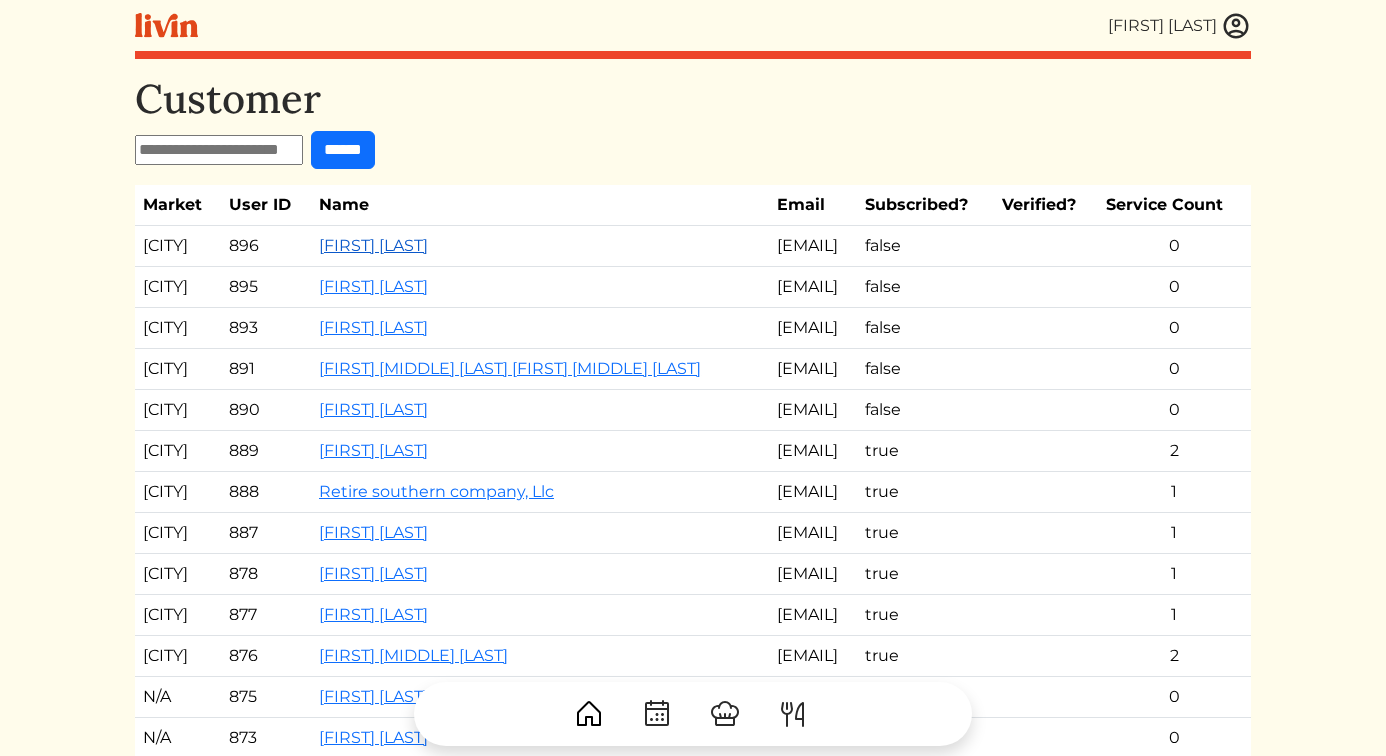 click on "Ajay Relan" at bounding box center [373, 245] 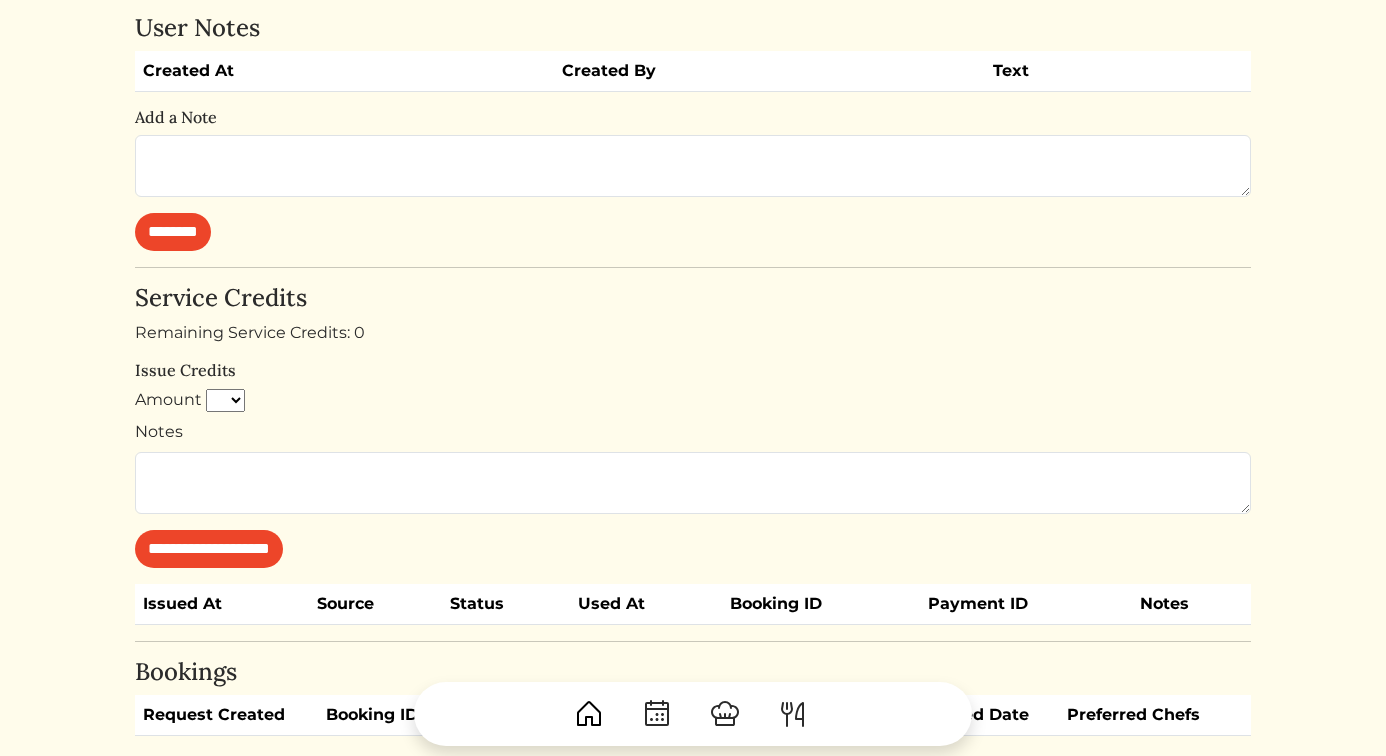scroll, scrollTop: 0, scrollLeft: 0, axis: both 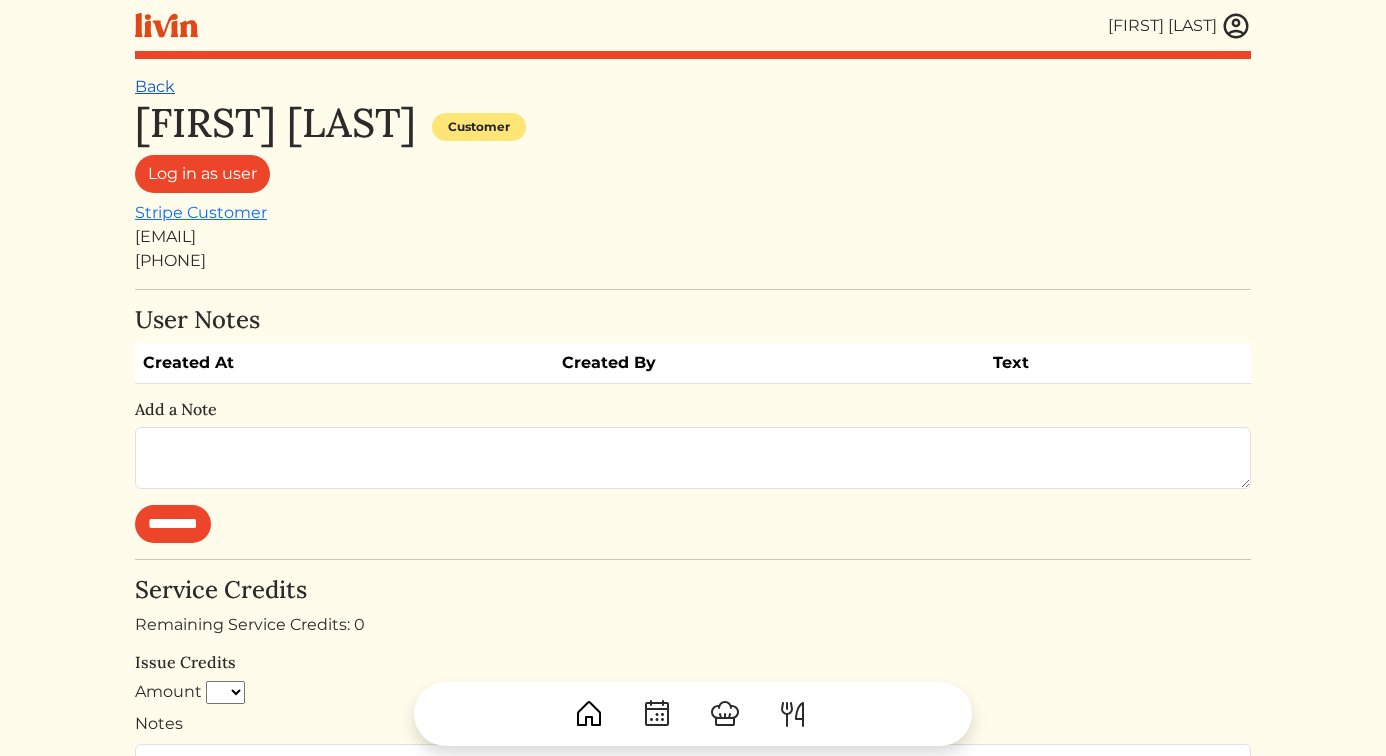 click on "Back" at bounding box center [155, 86] 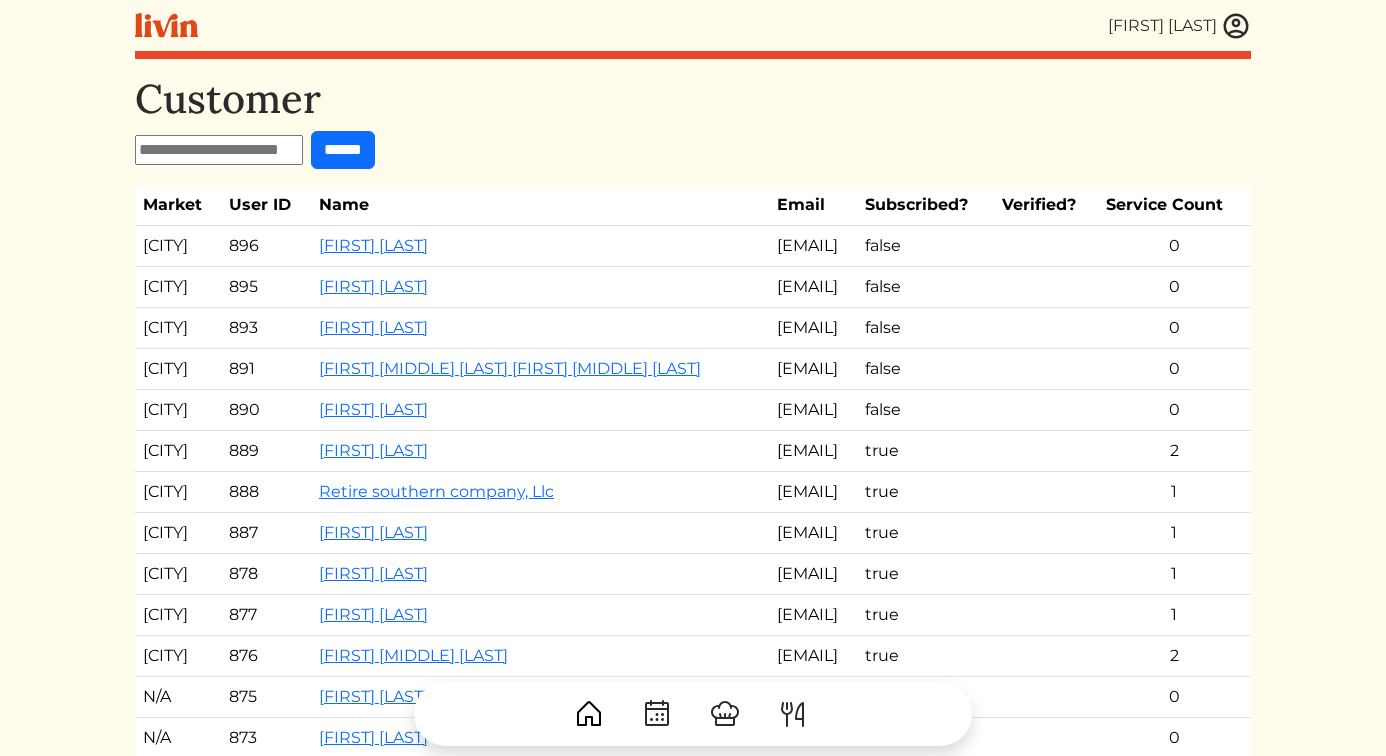 click at bounding box center [1236, 26] 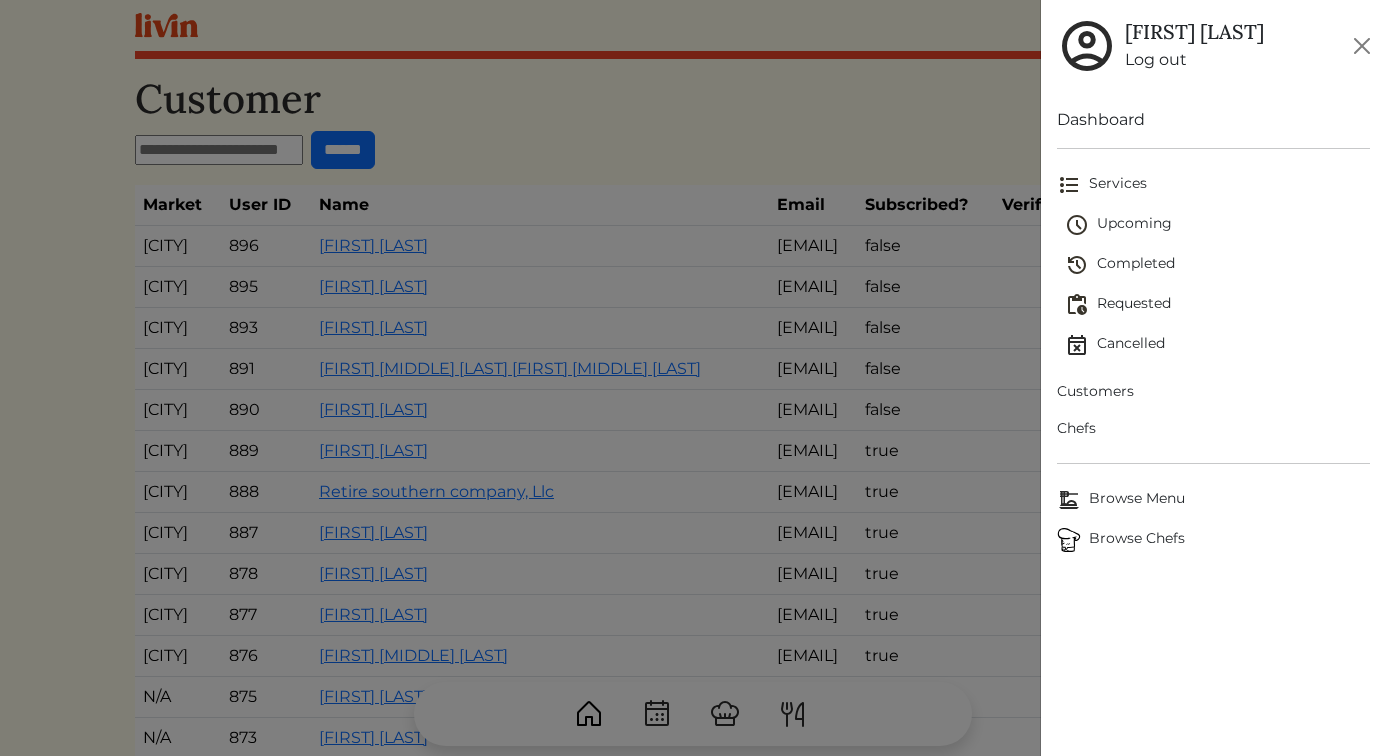 click on "Requested" at bounding box center [1218, 305] 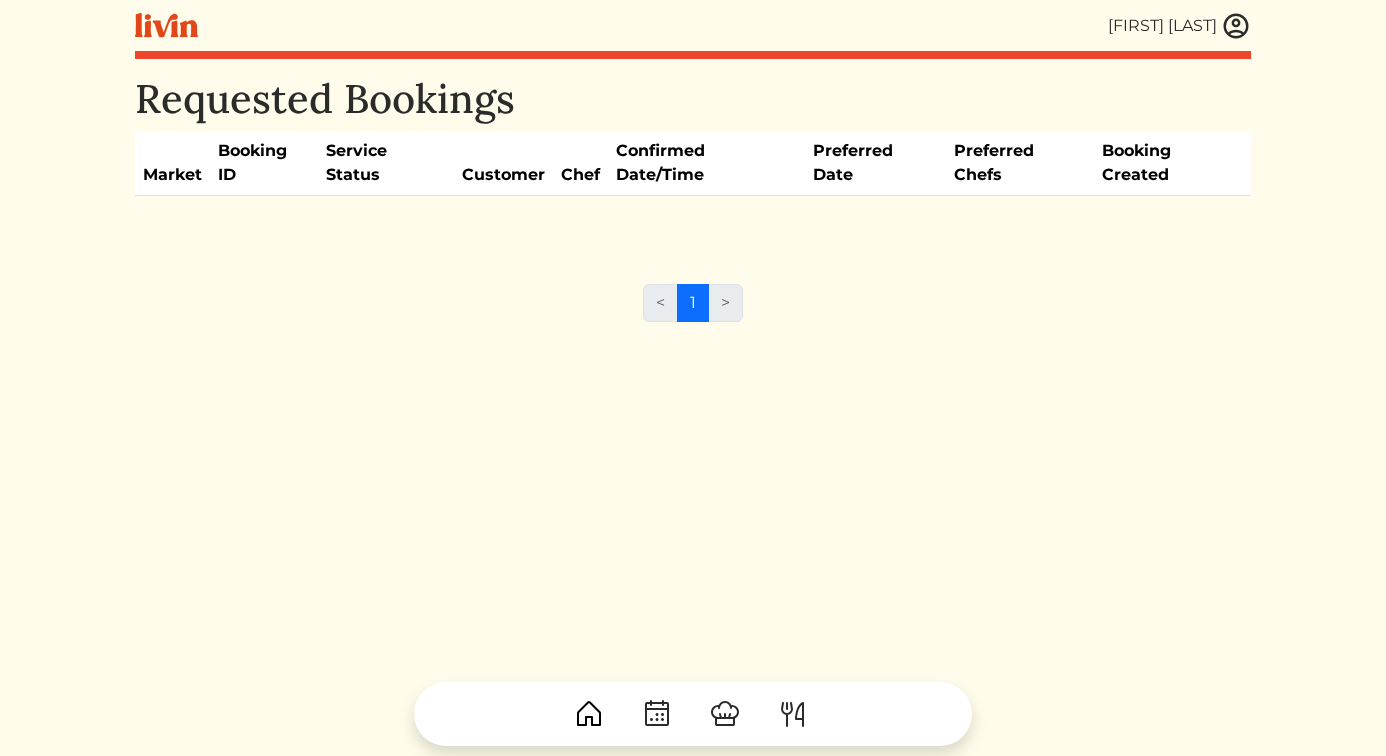 click at bounding box center (1236, 26) 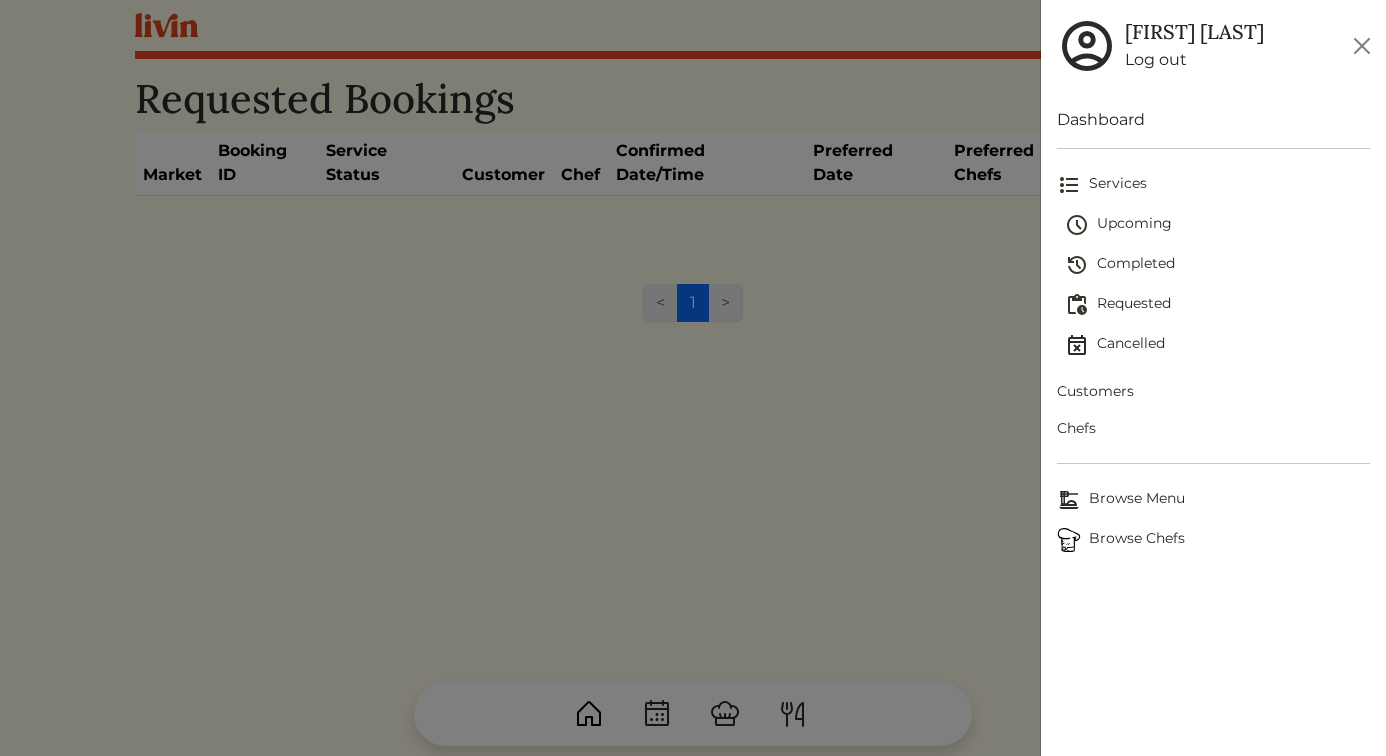 click on "Upcoming" at bounding box center [1218, 225] 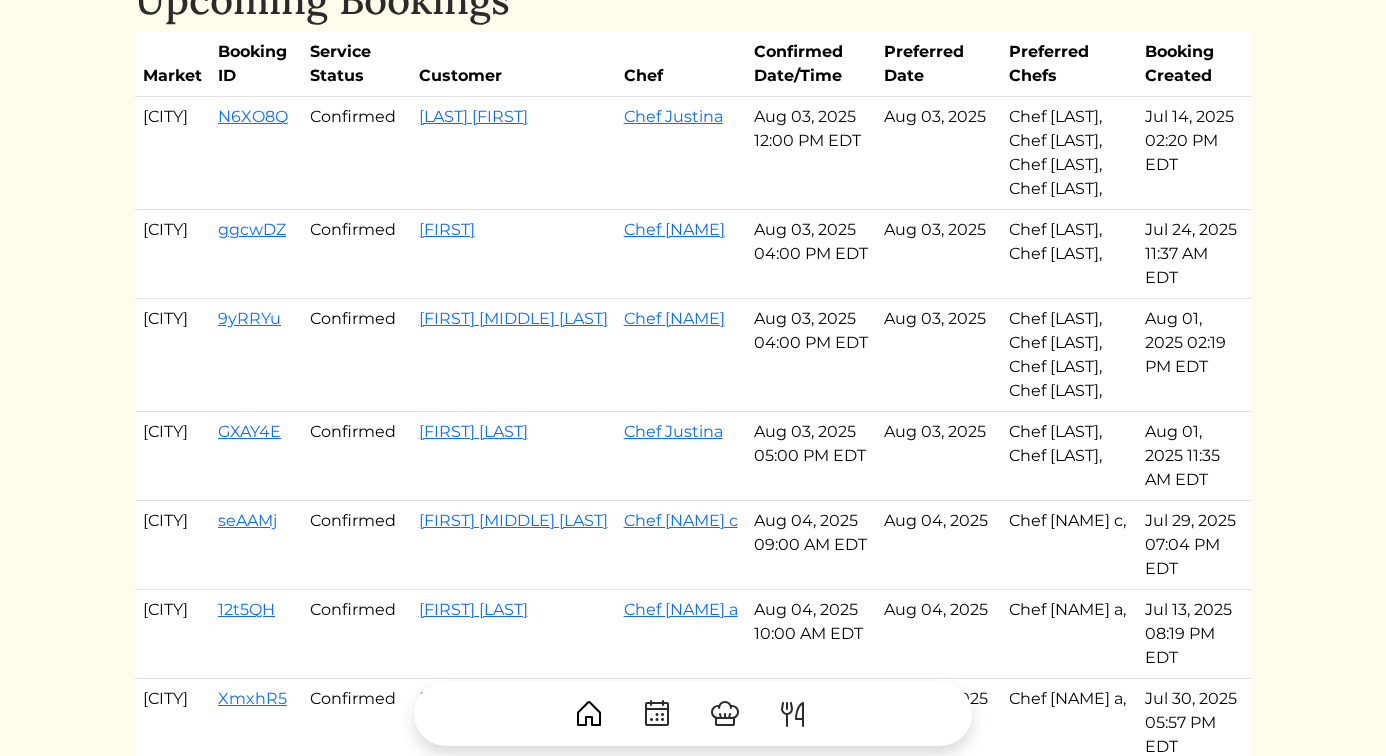 scroll, scrollTop: 104, scrollLeft: 0, axis: vertical 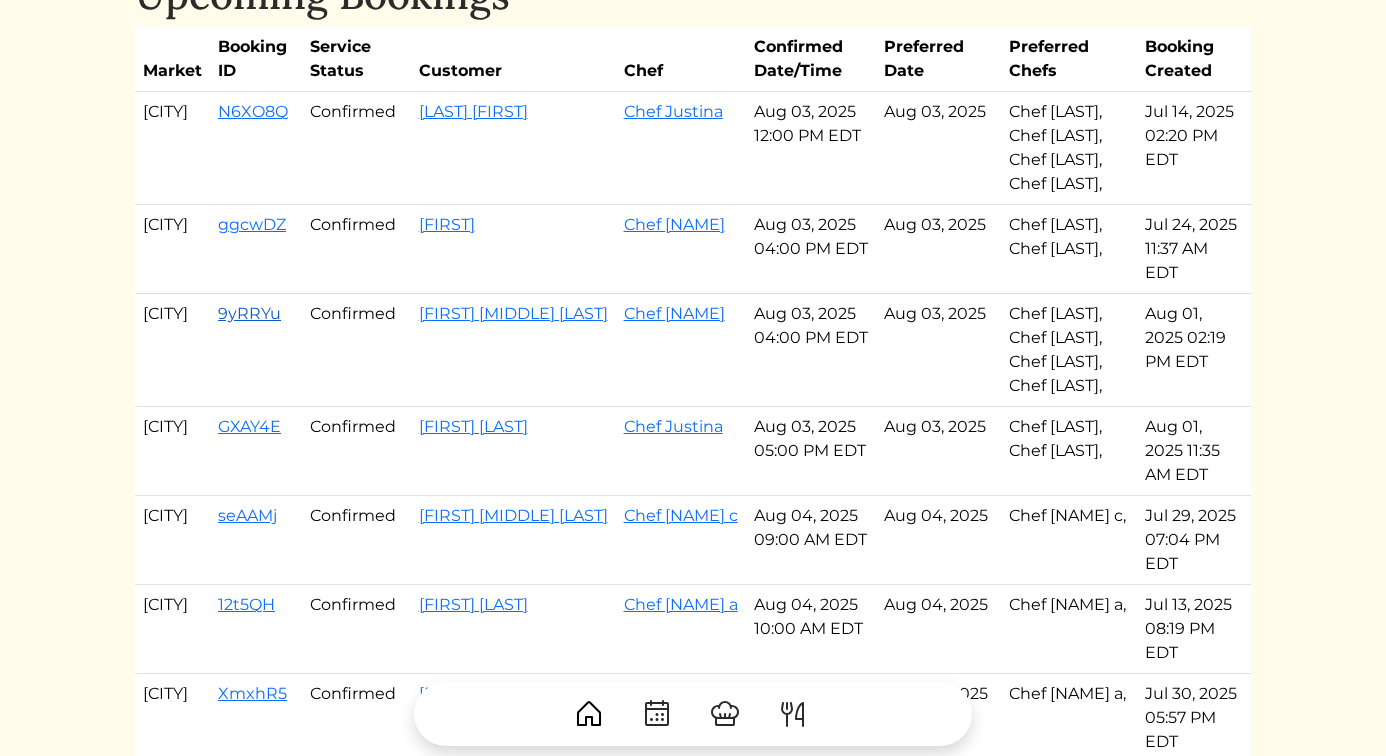 click on "9yRRYu" at bounding box center (249, 313) 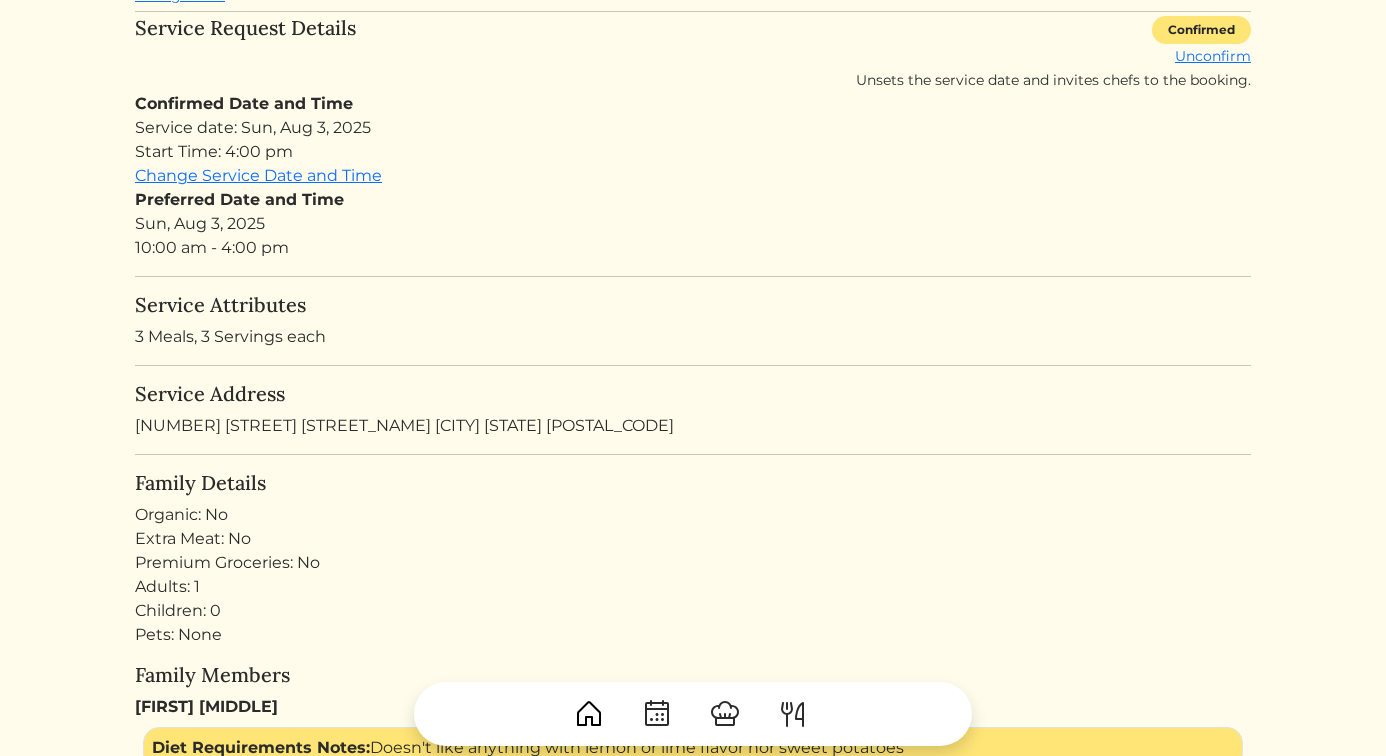 scroll, scrollTop: 0, scrollLeft: 0, axis: both 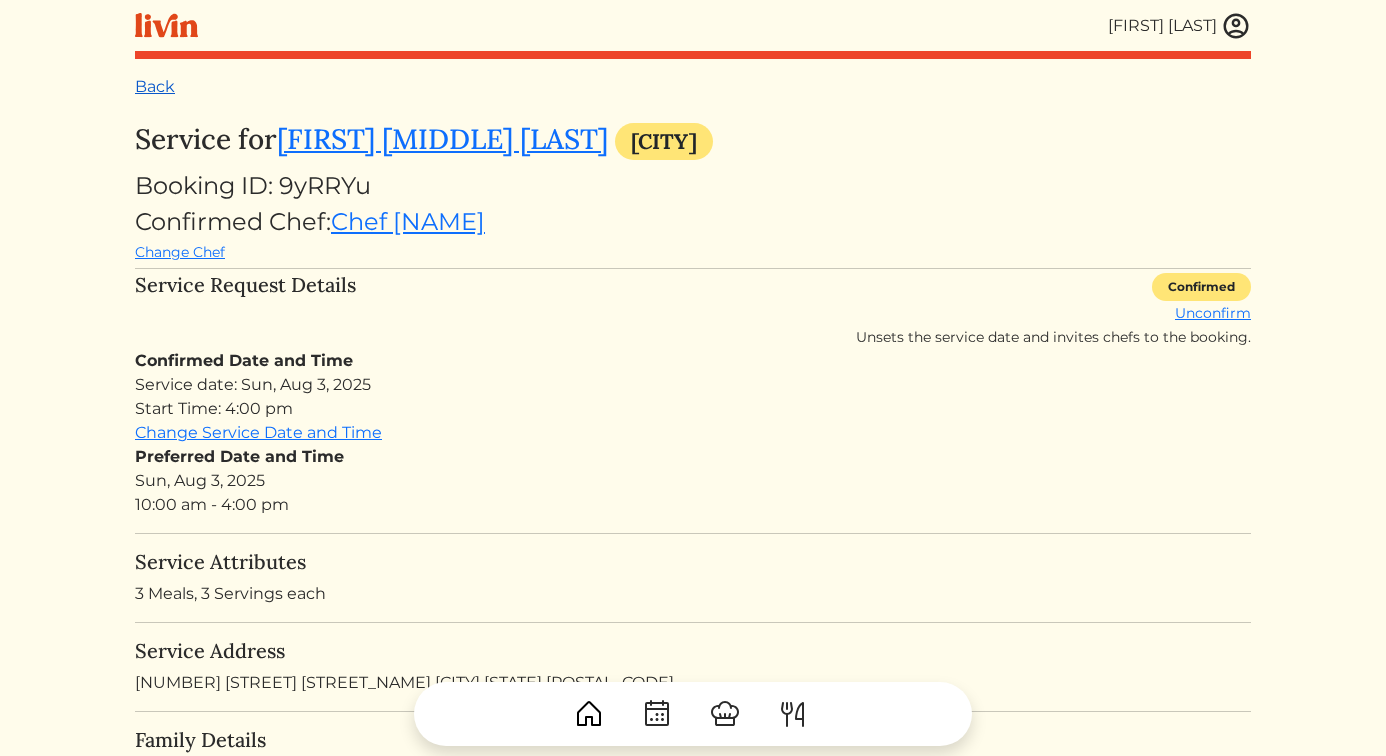 click on "Back" at bounding box center [155, 86] 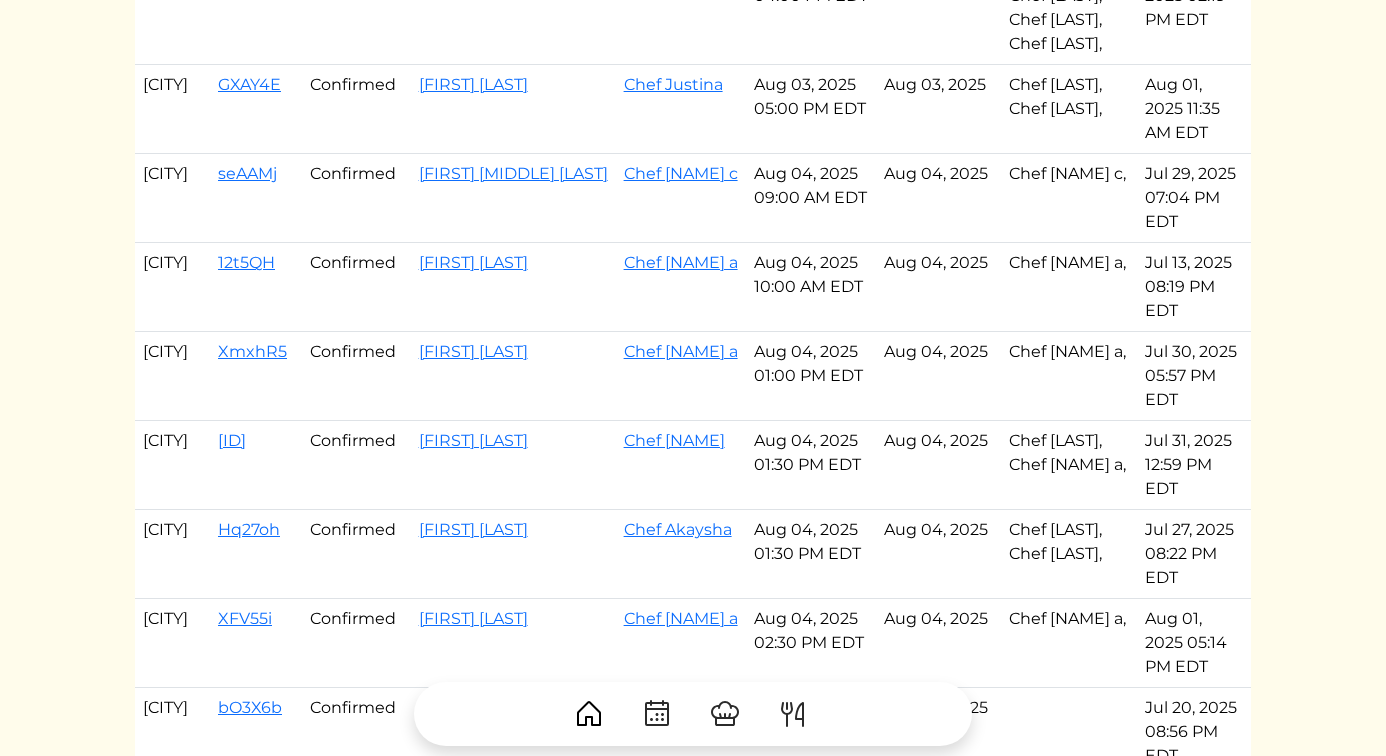 scroll, scrollTop: 452, scrollLeft: 0, axis: vertical 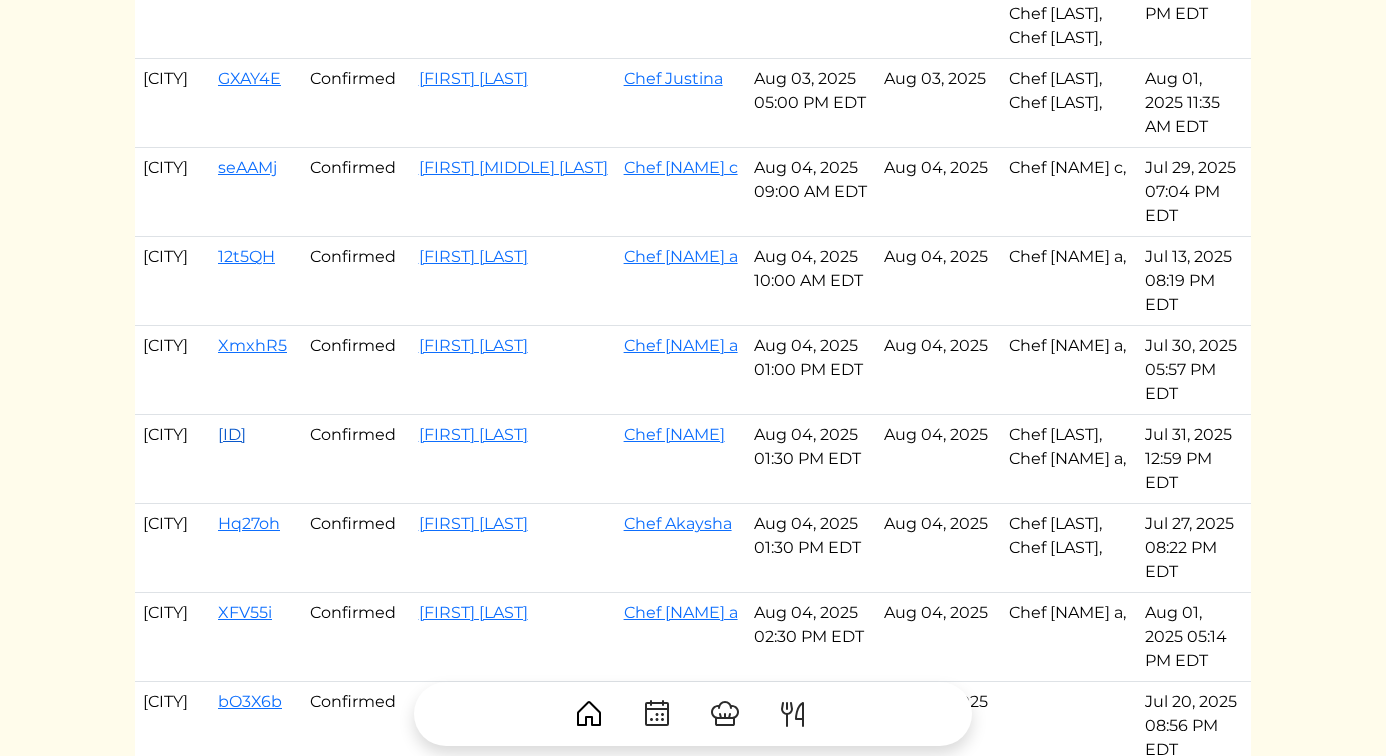 click on "ui5QML" at bounding box center (232, 434) 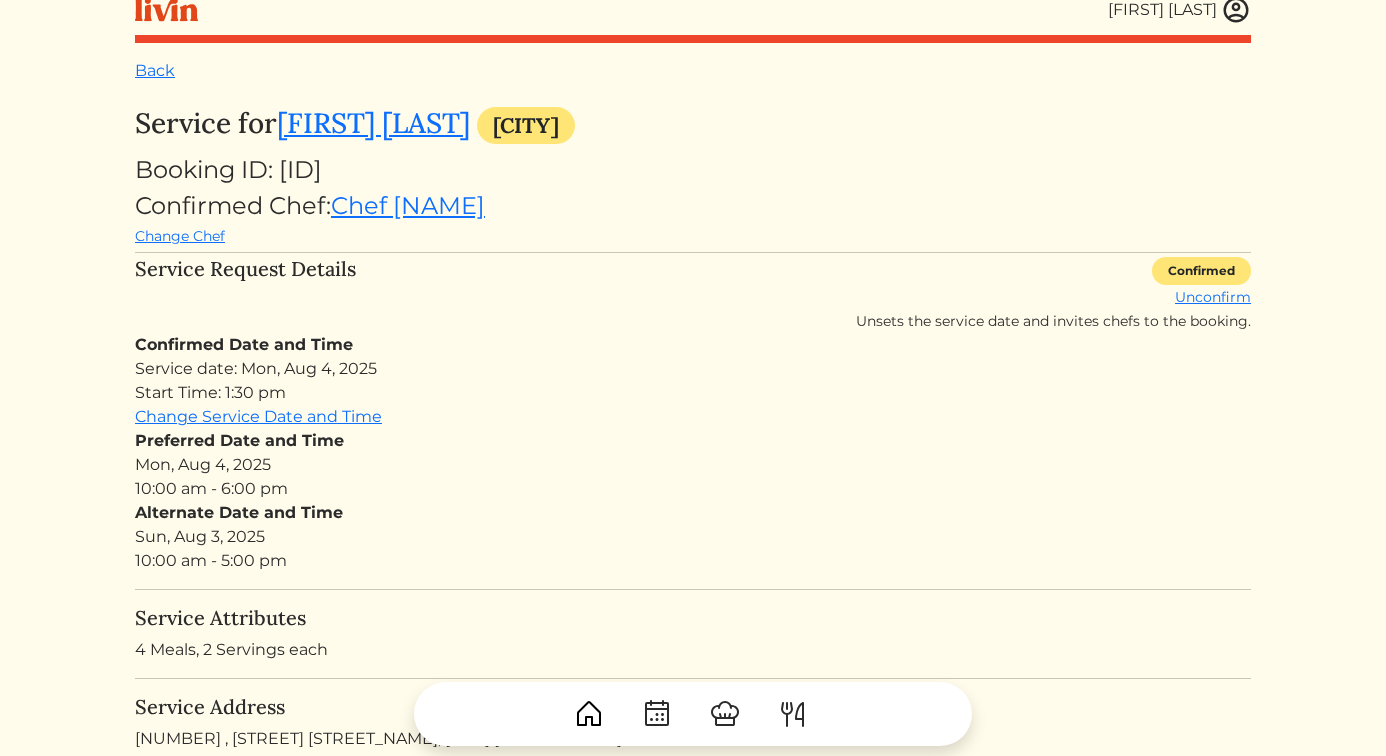 scroll, scrollTop: 0, scrollLeft: 0, axis: both 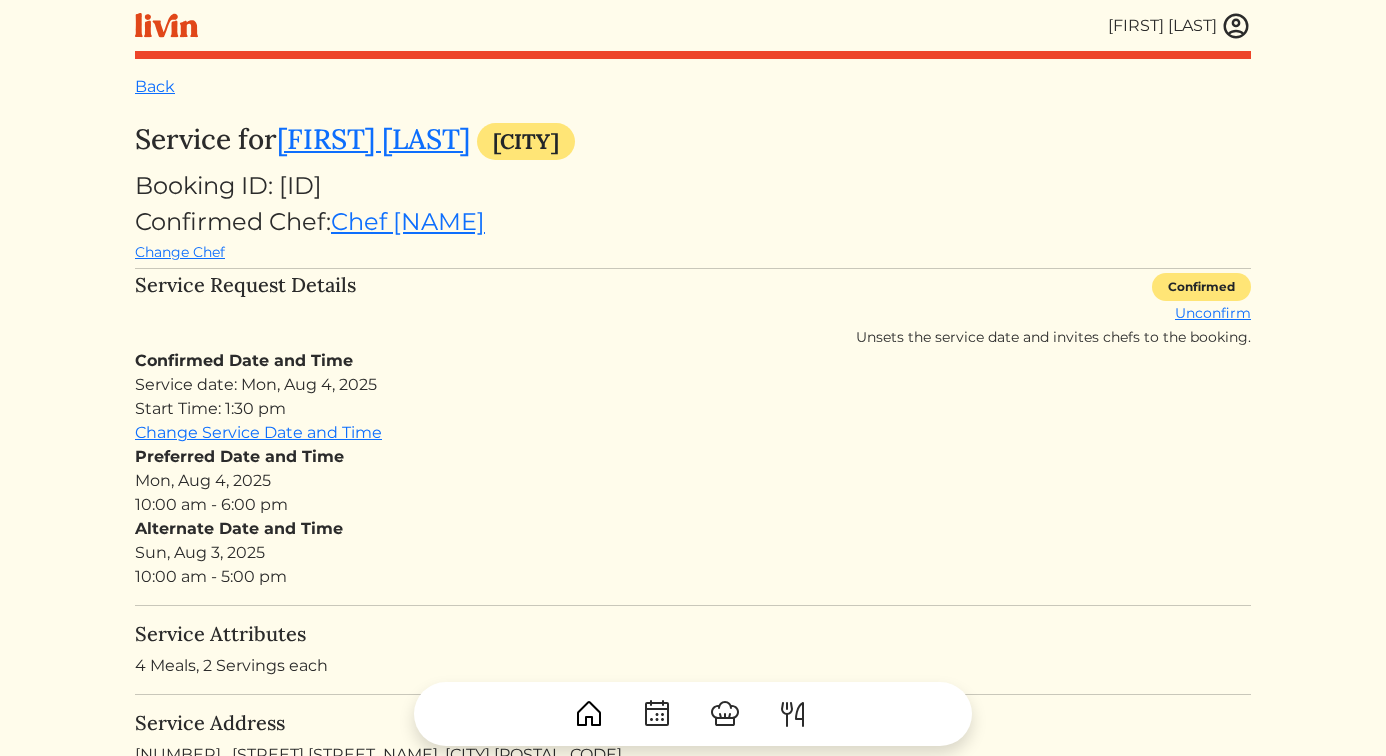 click at bounding box center [1236, 26] 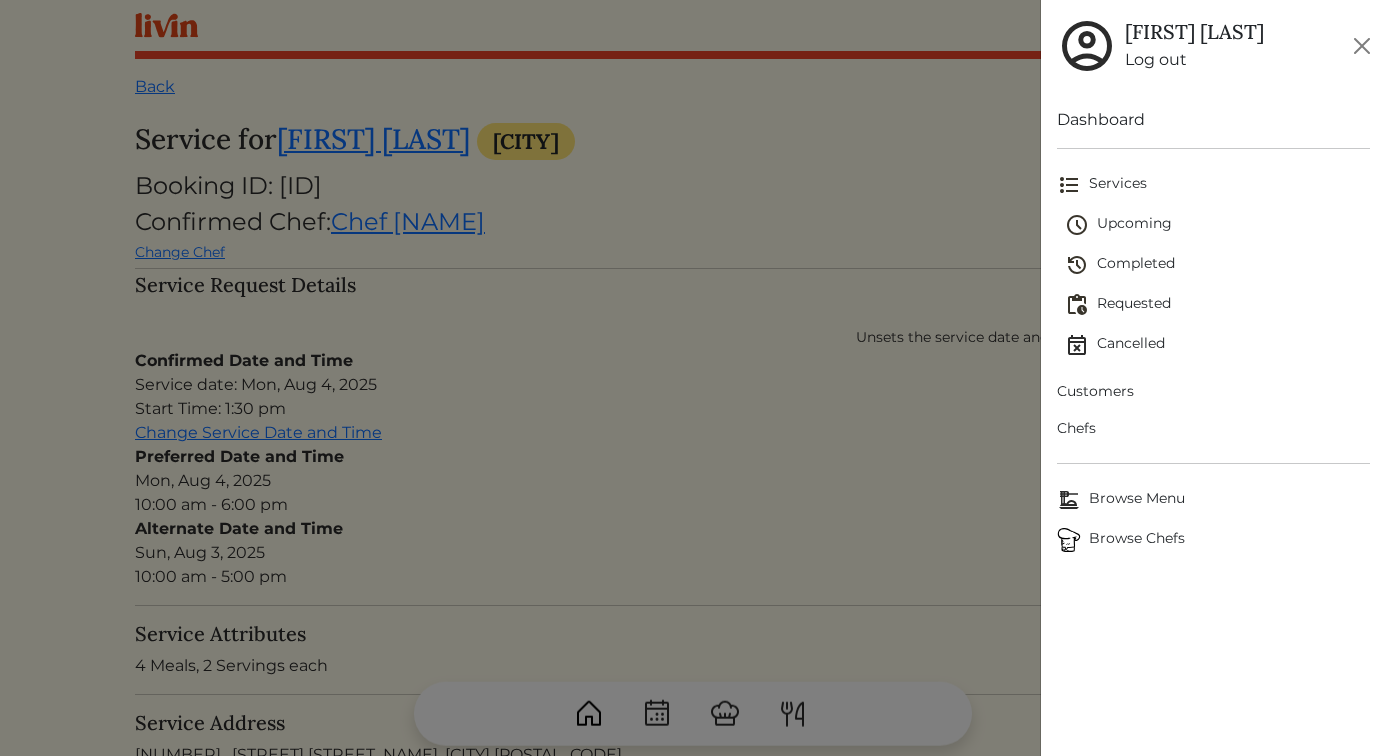 click on "Customers" at bounding box center (1214, 391) 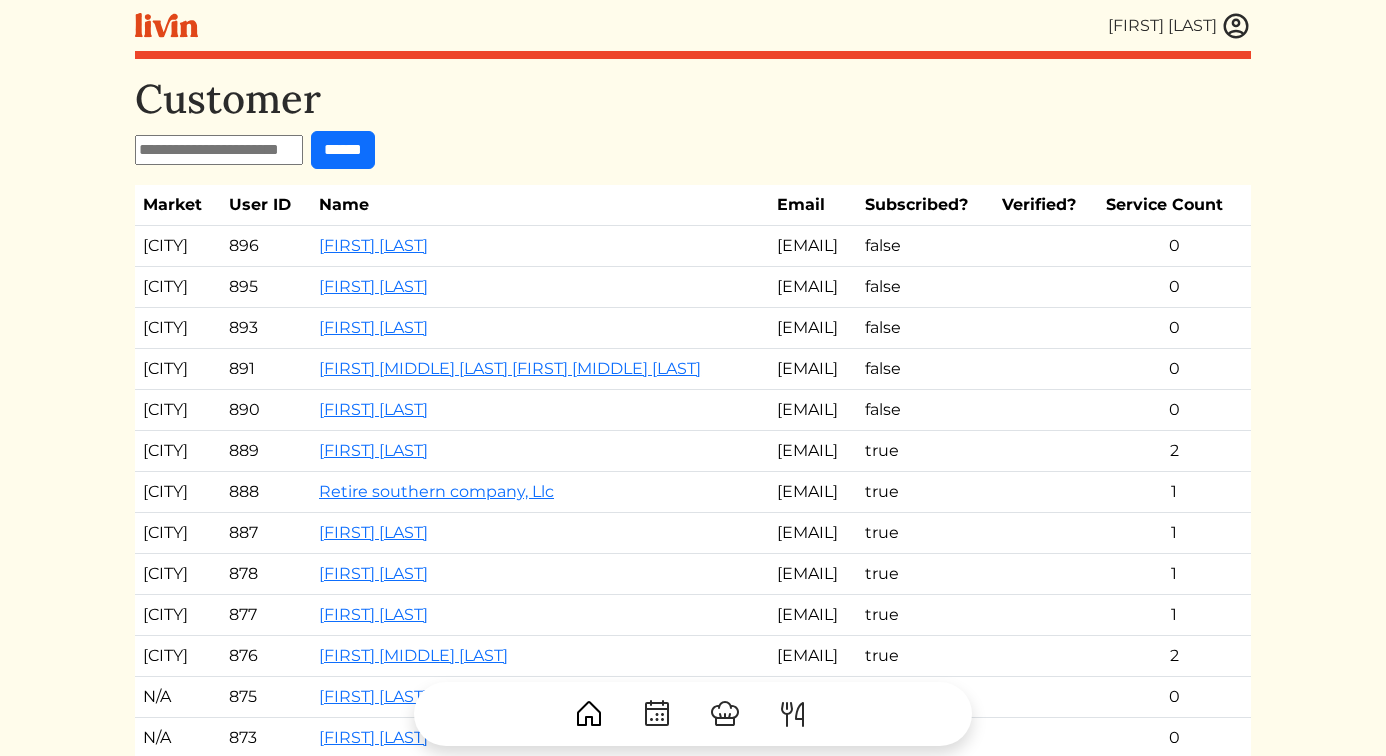 click at bounding box center (1236, 26) 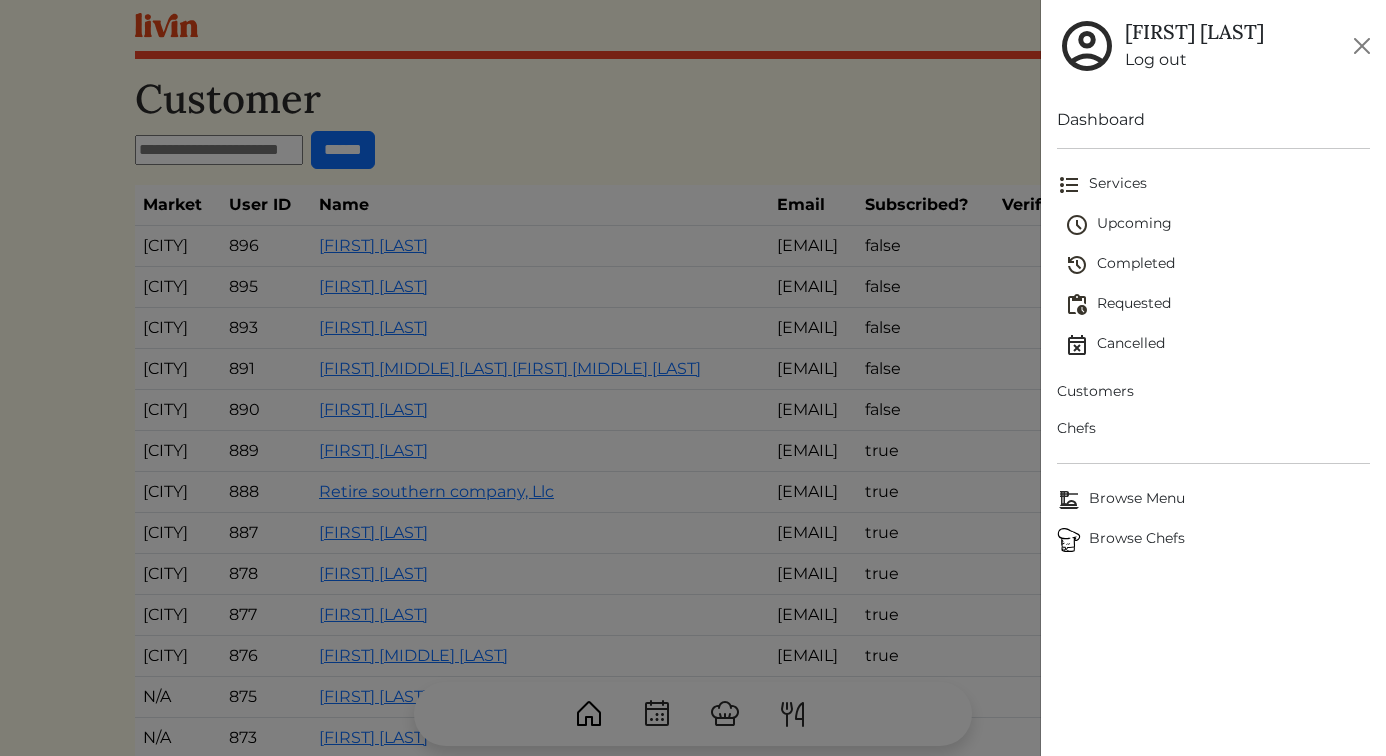 click on "Upcoming" at bounding box center [1218, 225] 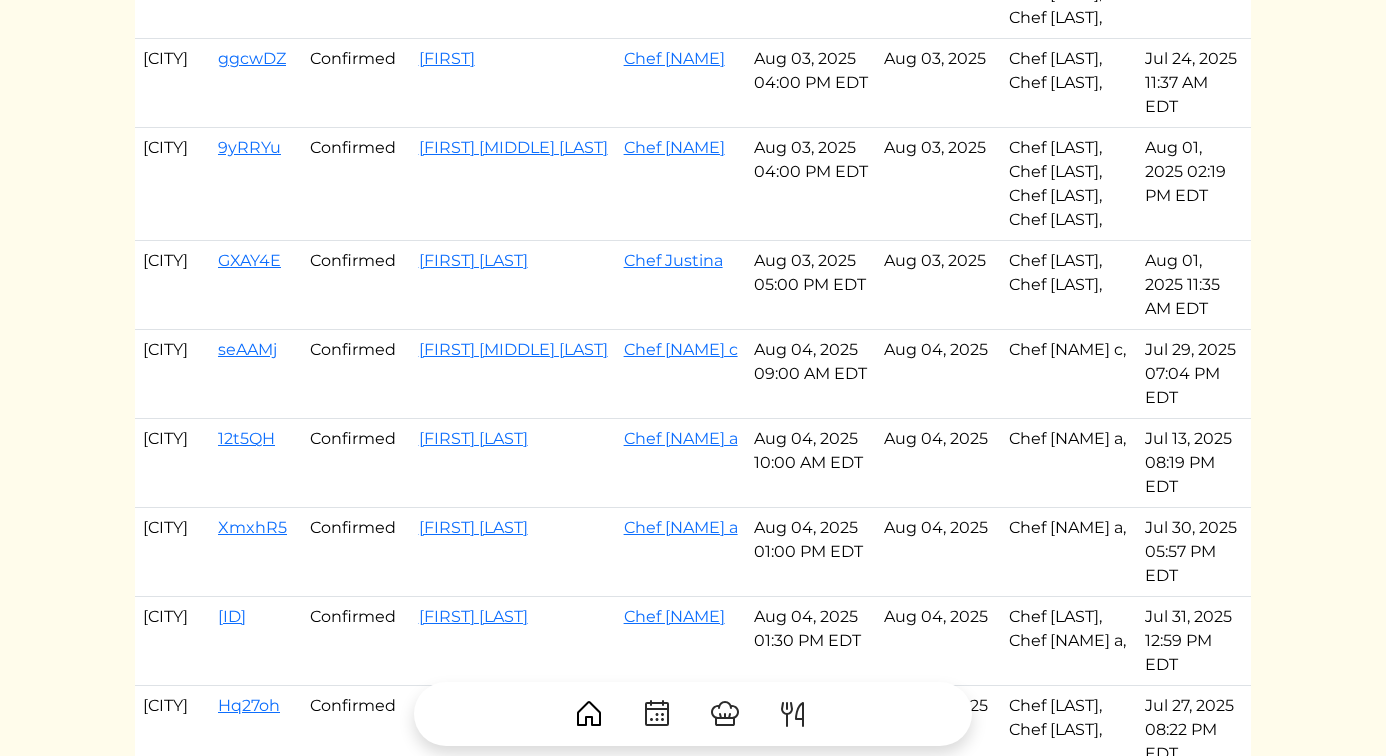 scroll, scrollTop: 393, scrollLeft: 0, axis: vertical 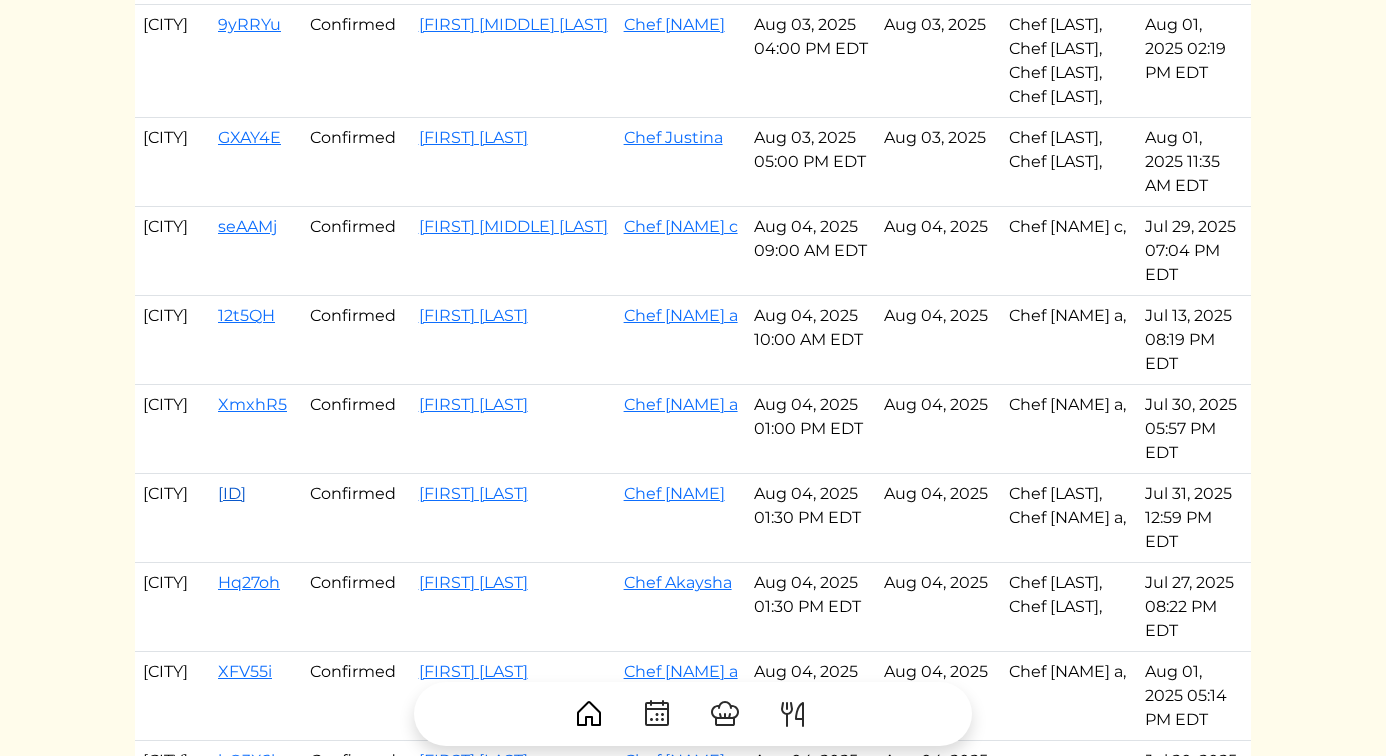 click on "ui5QML" at bounding box center (232, 493) 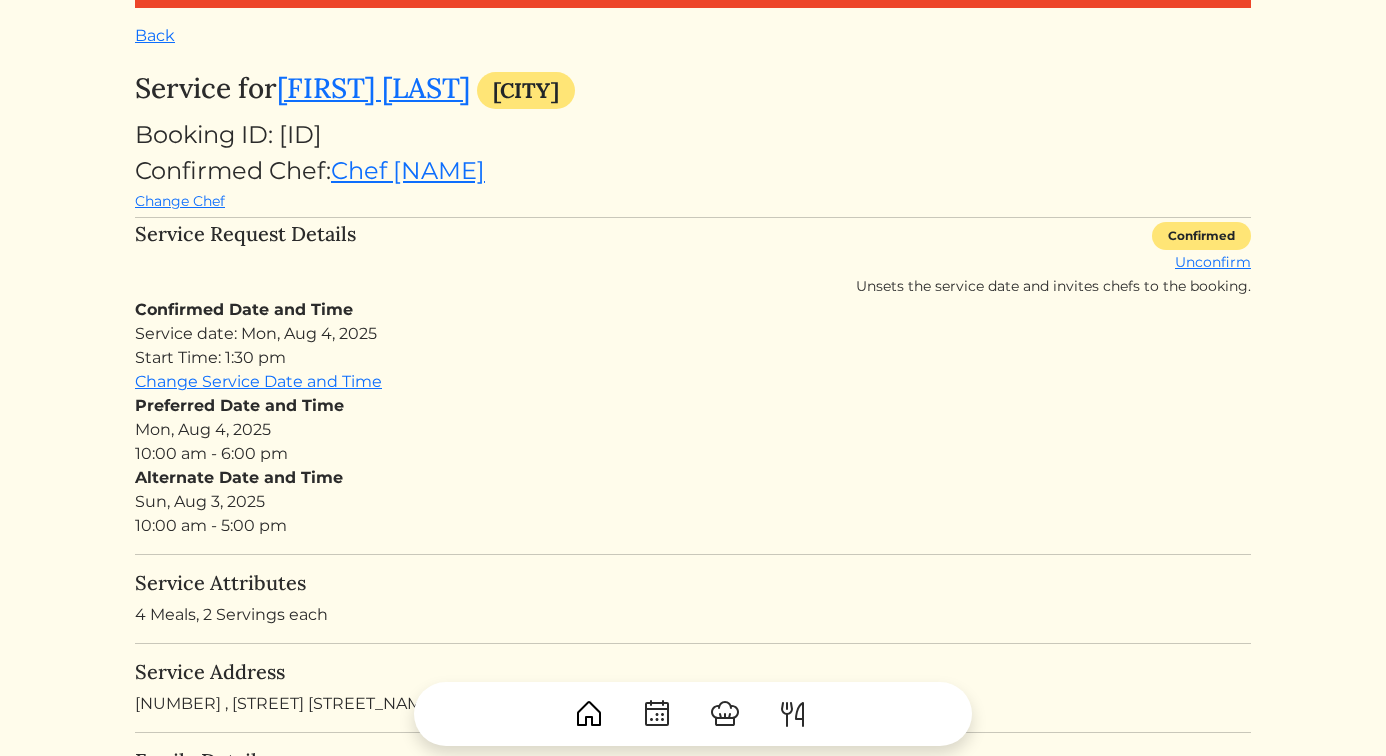 scroll, scrollTop: 0, scrollLeft: 0, axis: both 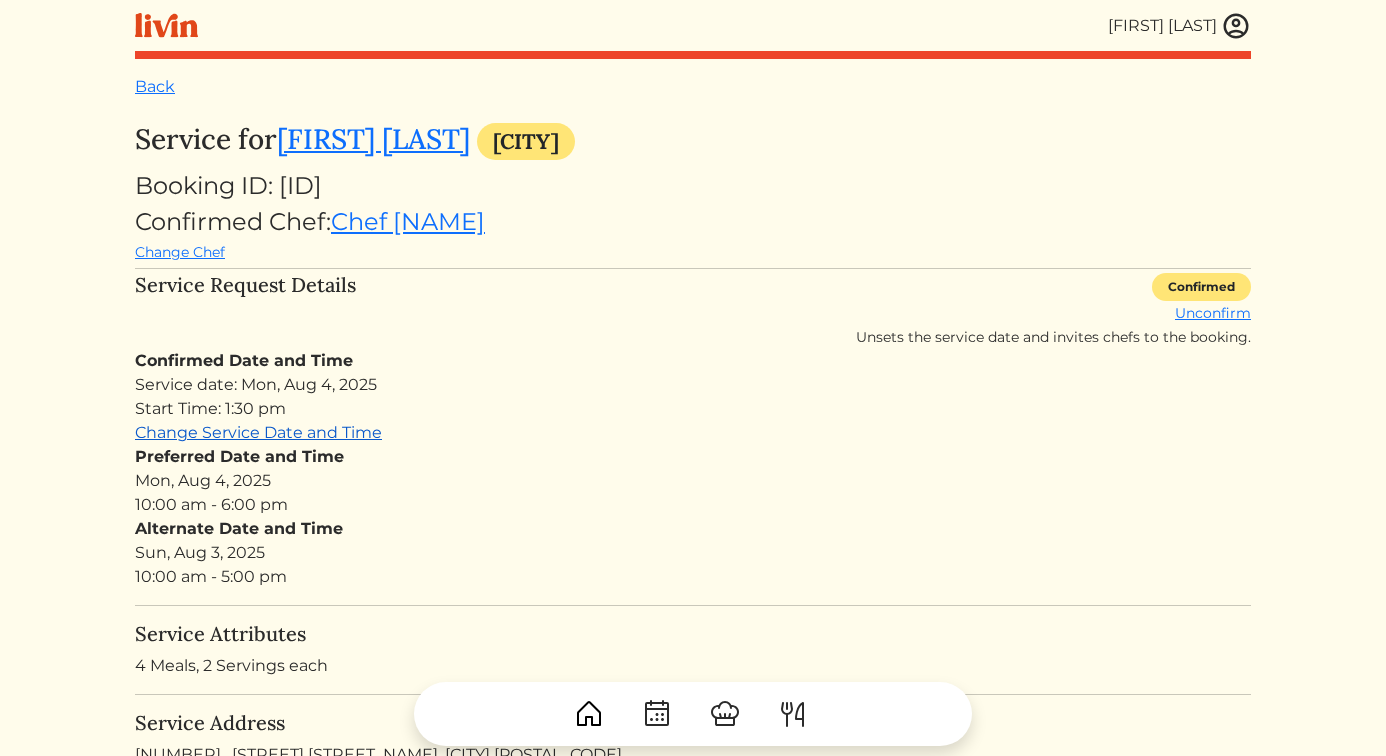 click on "Change Service Date and Time" at bounding box center [258, 432] 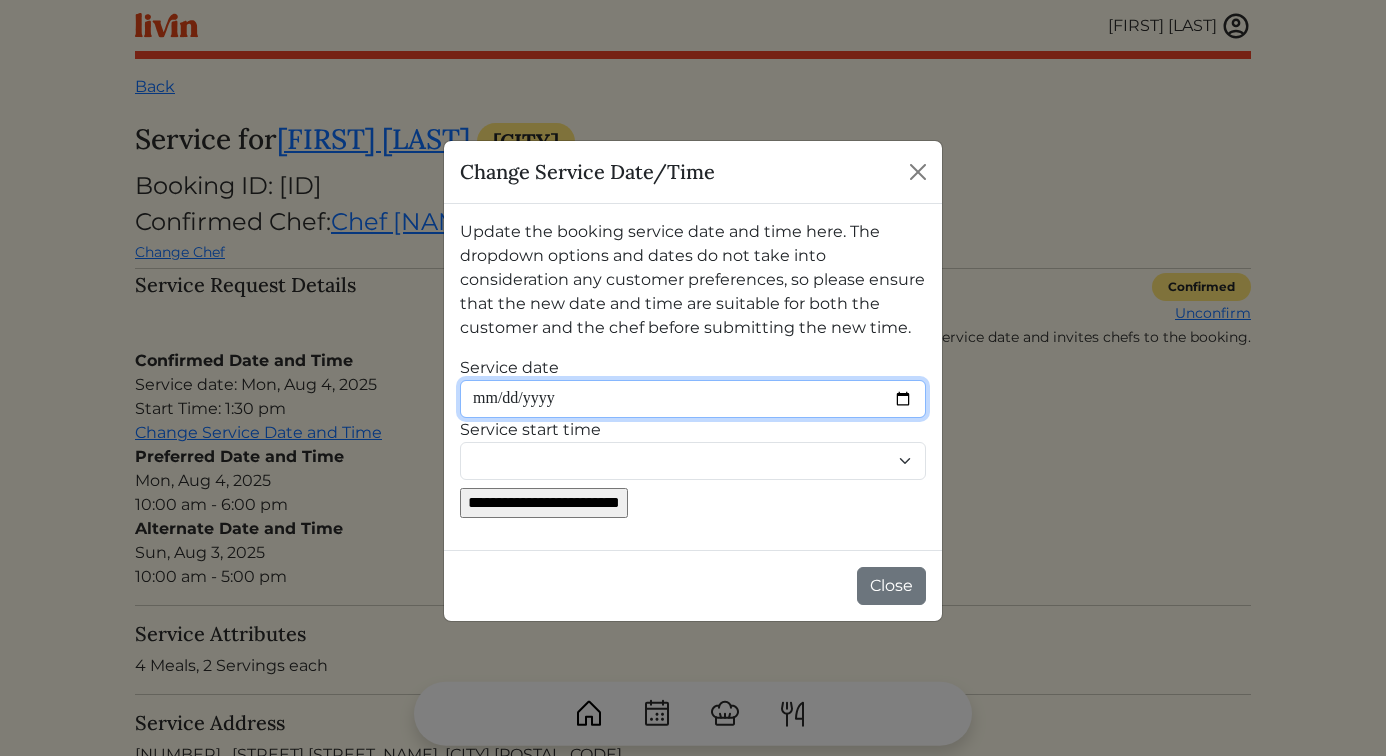 click on "Service date" at bounding box center [693, 399] 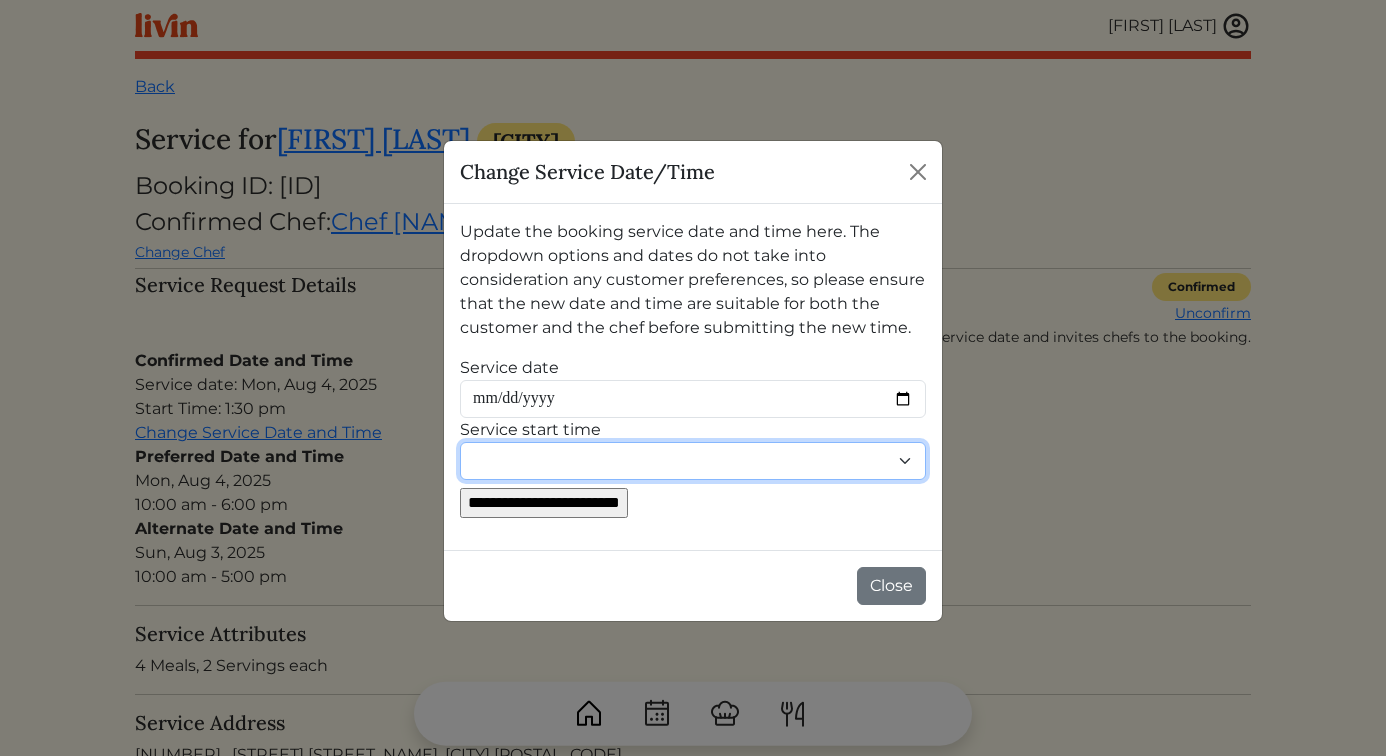 click on "********
********
*******
*******
*******
*******
*******
*******
*******
*******
*******
*******
*******
*******
*******
*******
*******
*******
*******
*******
********
********
********
********
********
********
*******
*******
*******
*******
*******
*******
*******
*******
*******
*******
*******
*******
*******
*******
*******
*******
*******
*******
********
********
********
********" at bounding box center [693, 461] 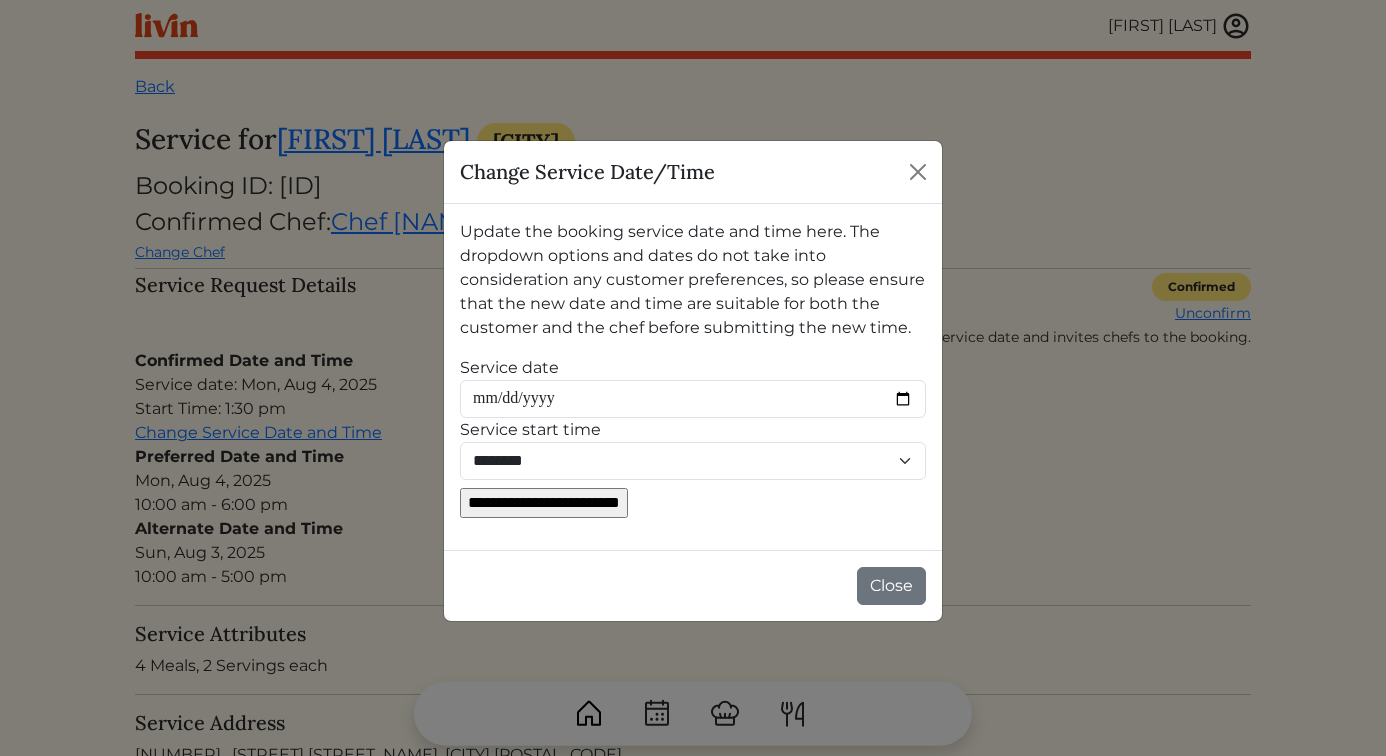 click on "**********" at bounding box center (544, 503) 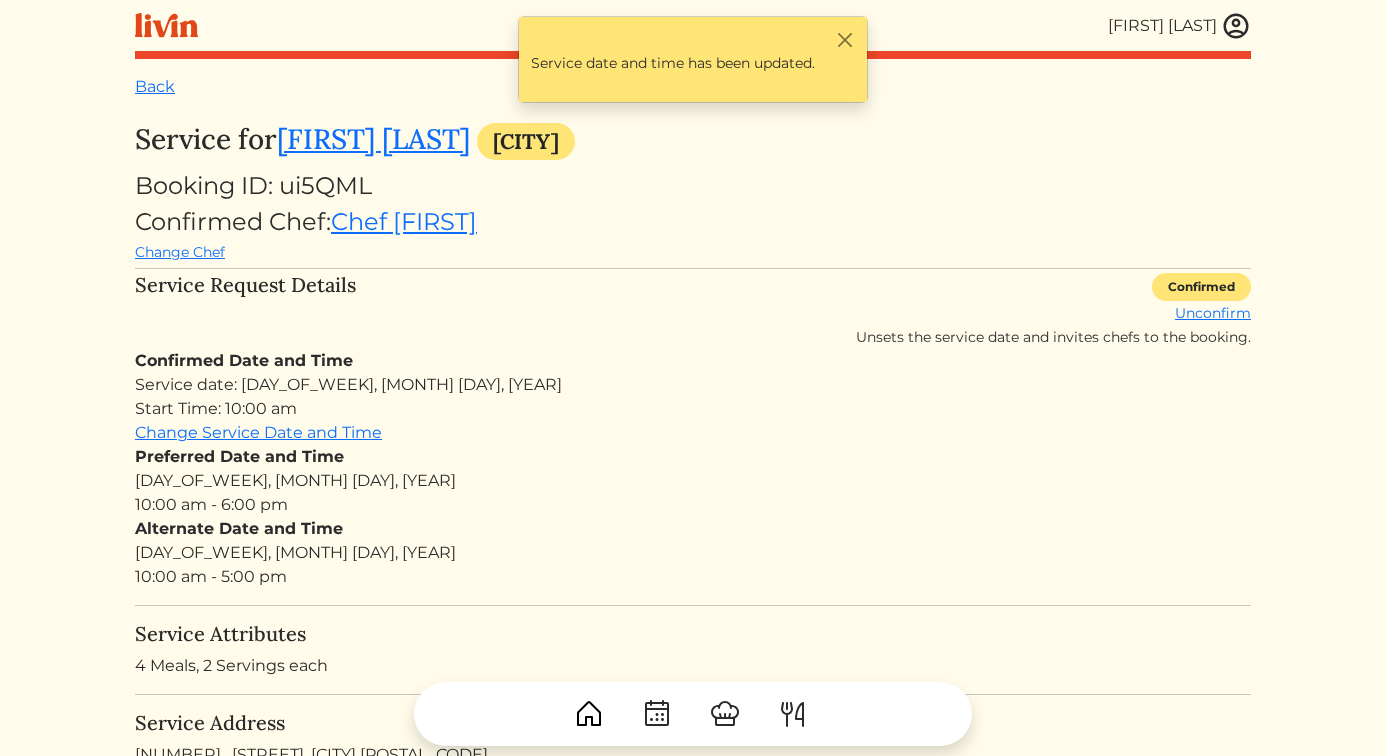 scroll, scrollTop: 0, scrollLeft: 0, axis: both 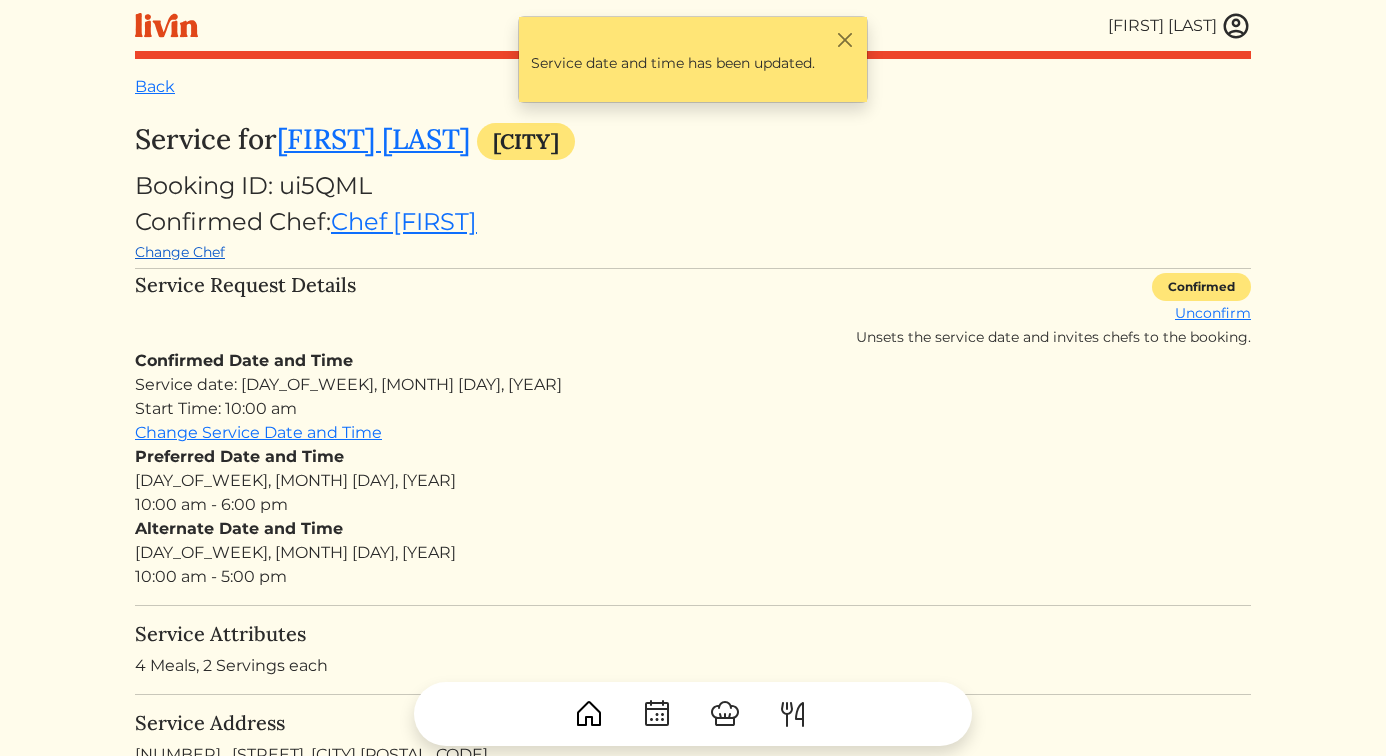 click on "Change Chef" at bounding box center [180, 252] 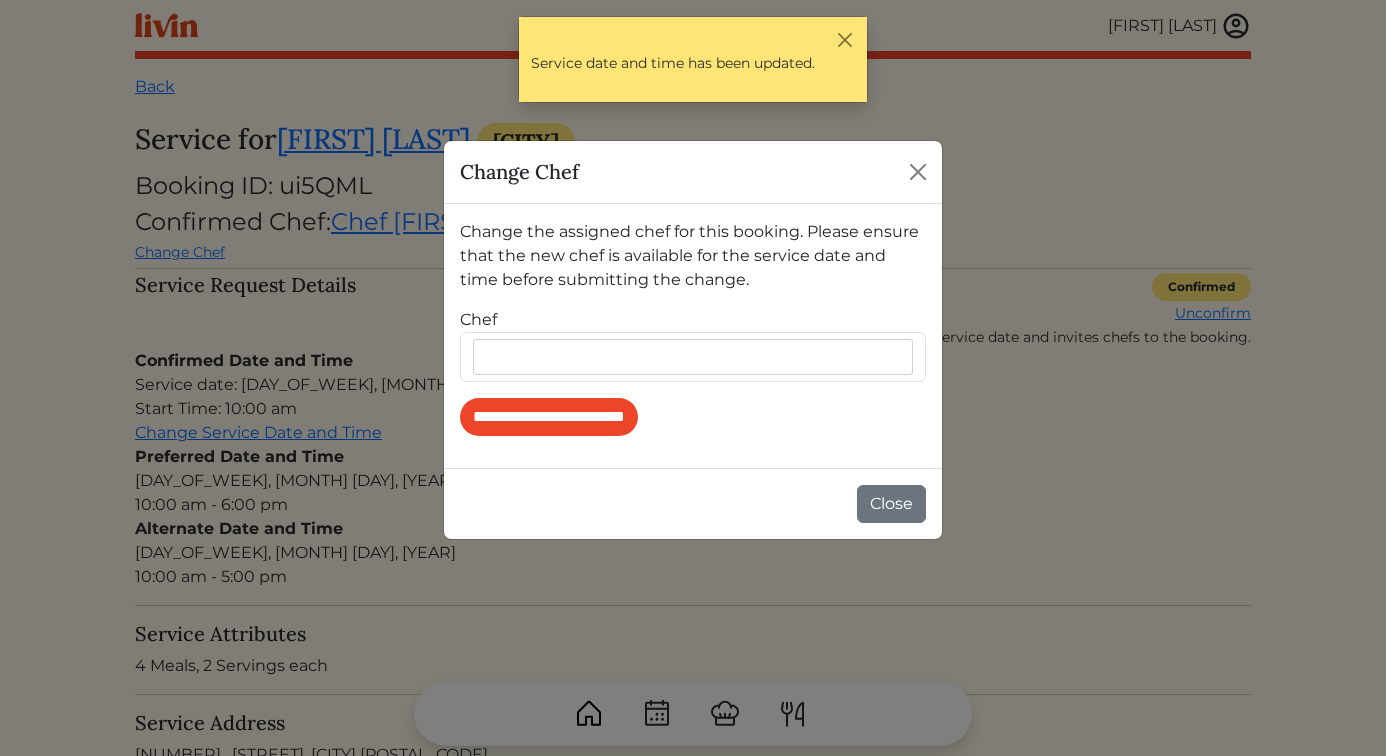 click at bounding box center (697, 357) 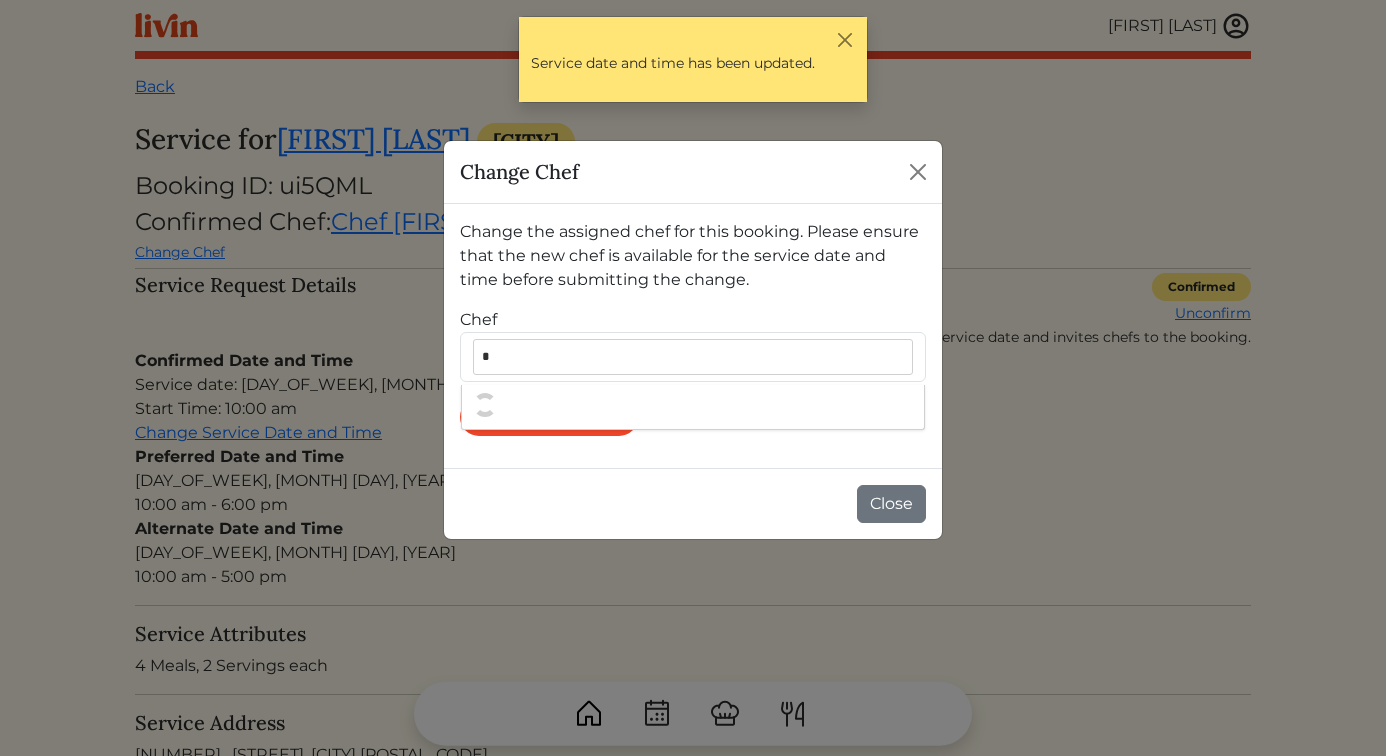 type on "**" 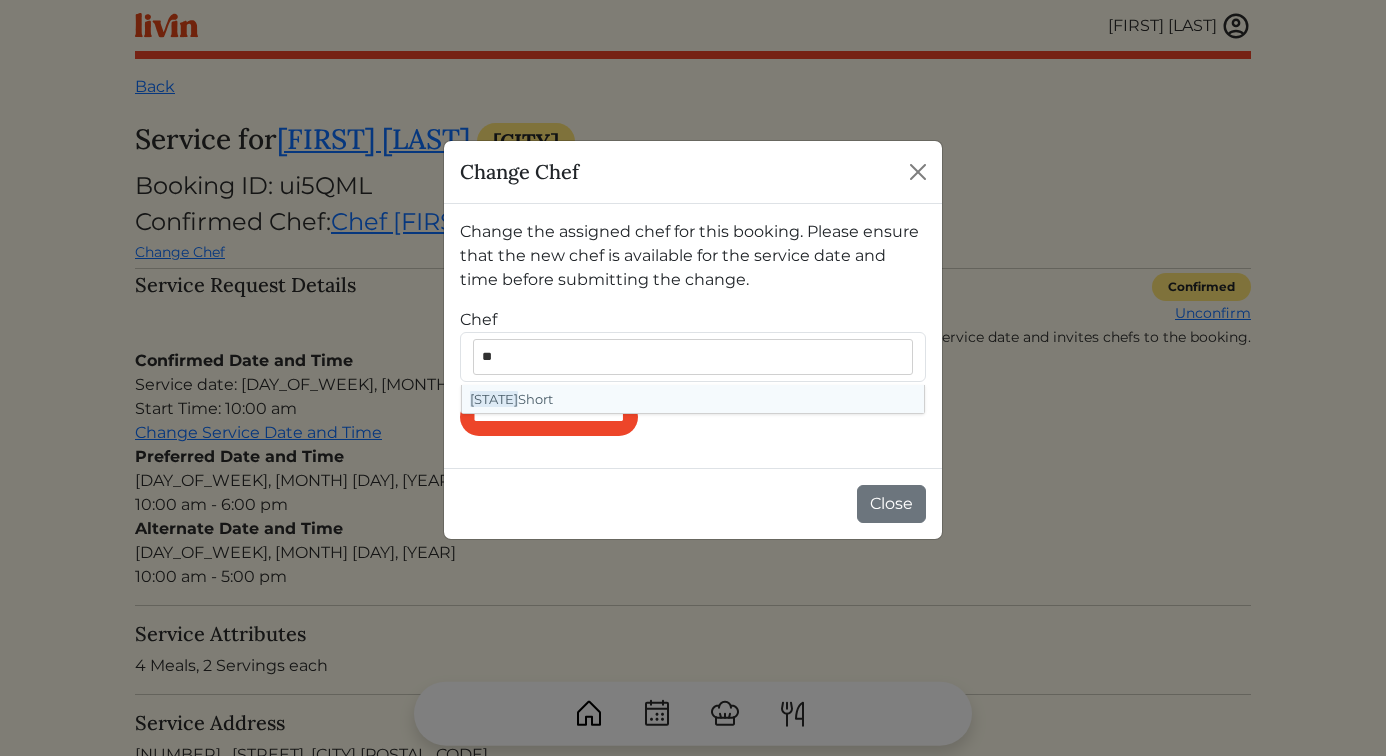 click on "Ty  Short" at bounding box center [693, 399] 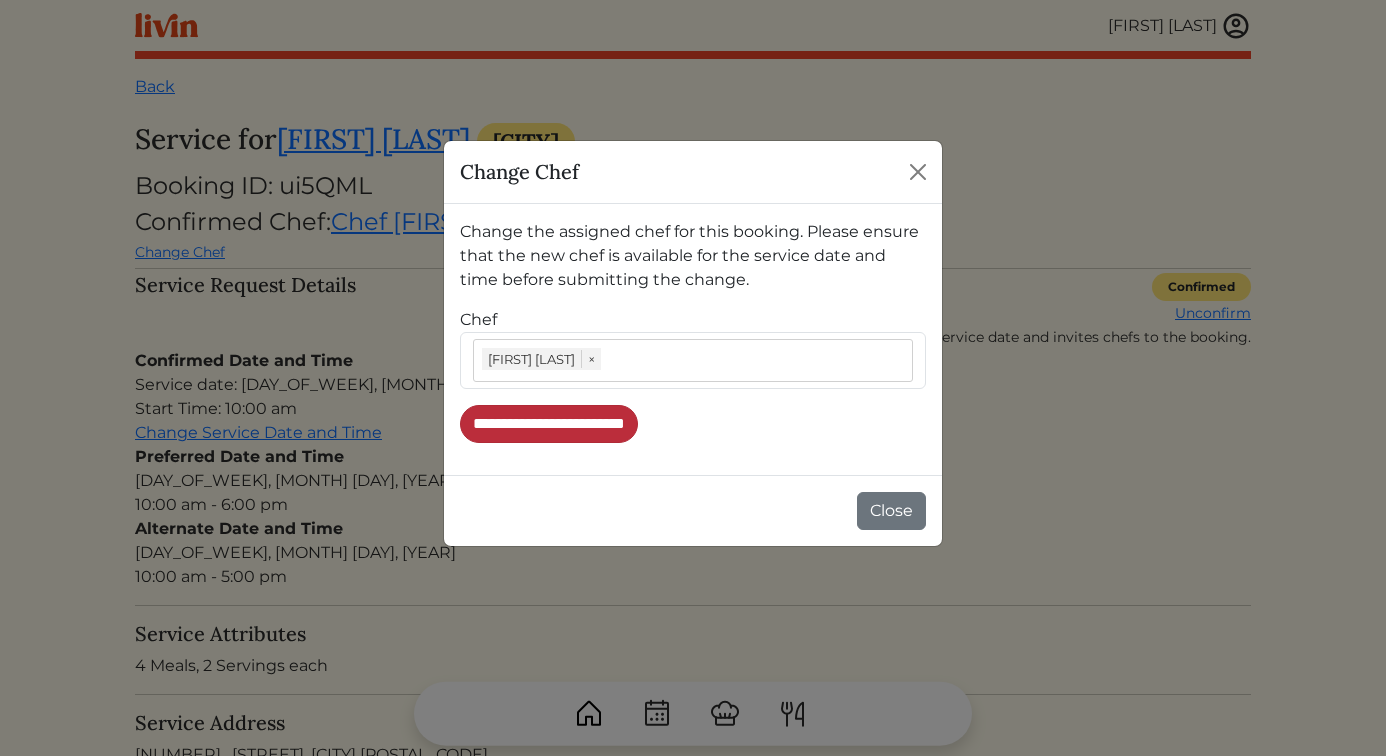 click on "**********" at bounding box center [549, 424] 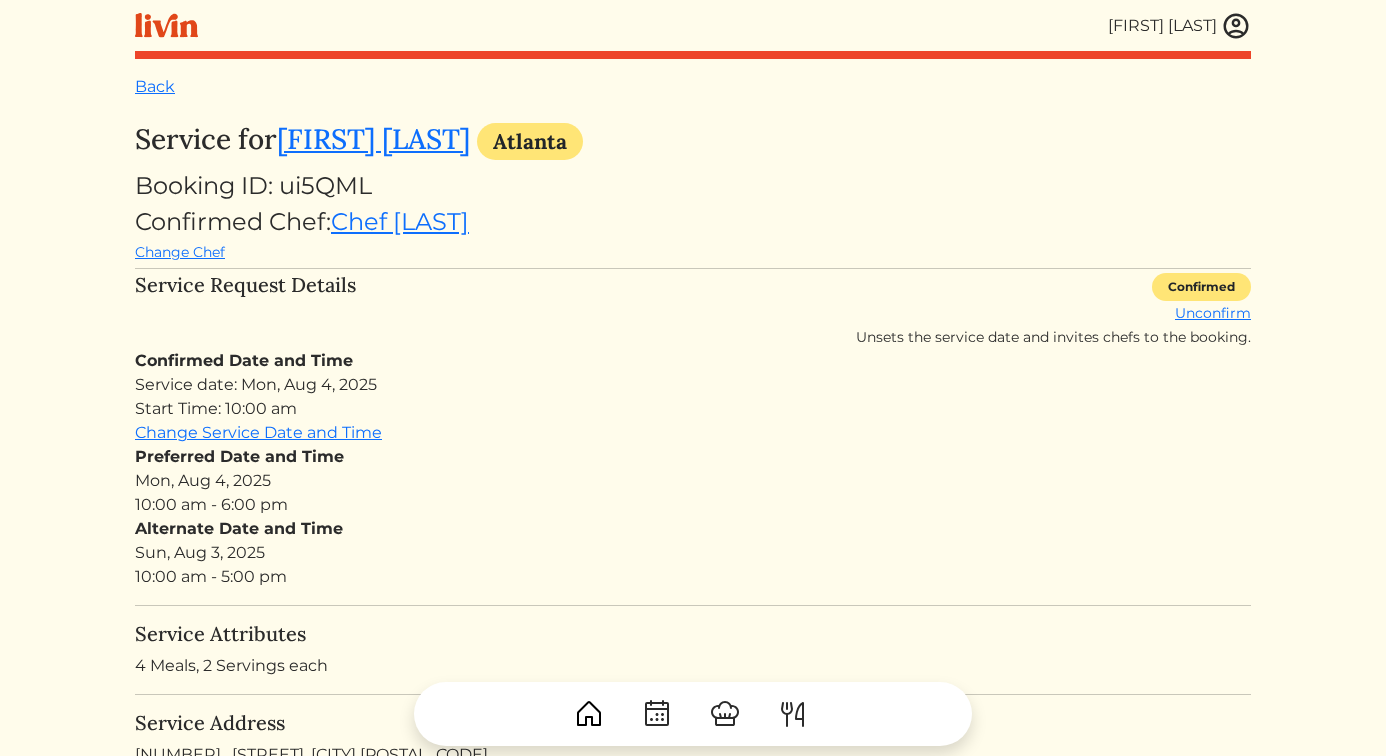 scroll, scrollTop: 0, scrollLeft: 0, axis: both 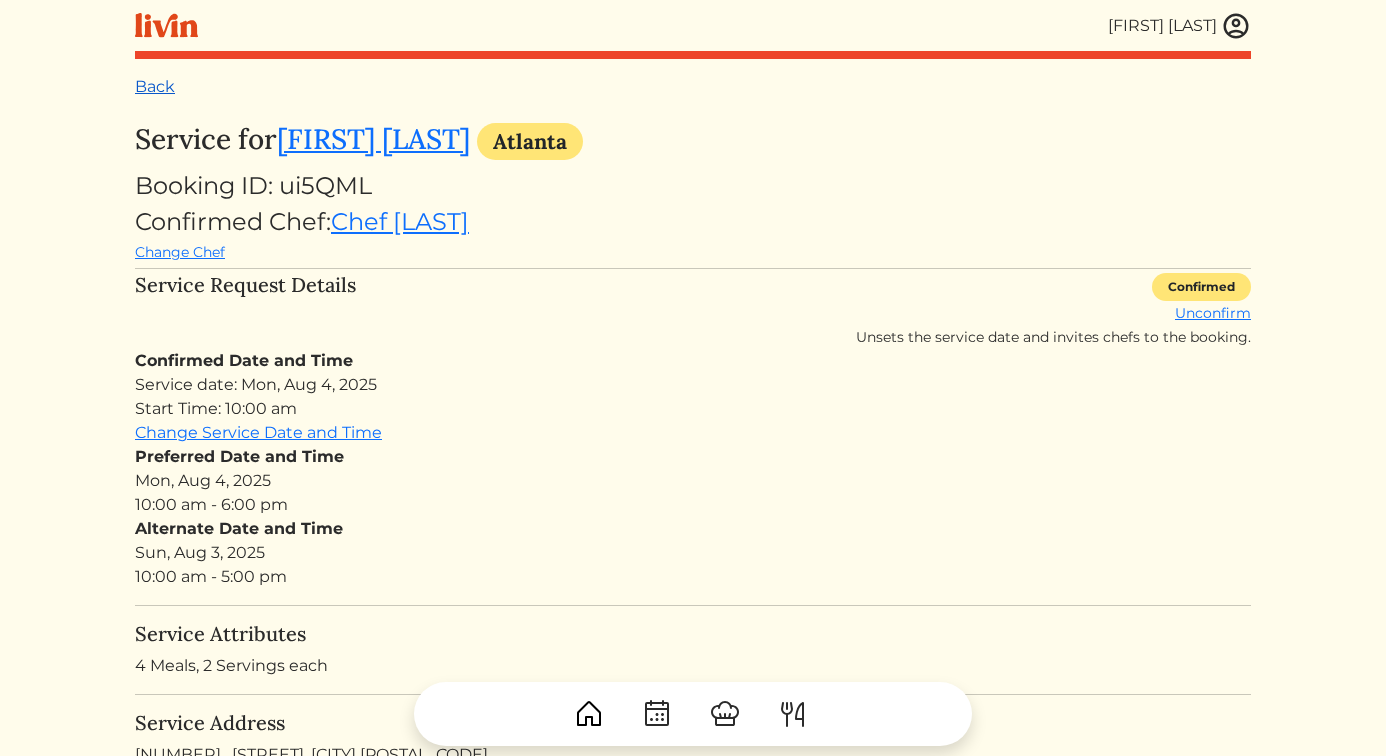 click on "Back" at bounding box center [155, 86] 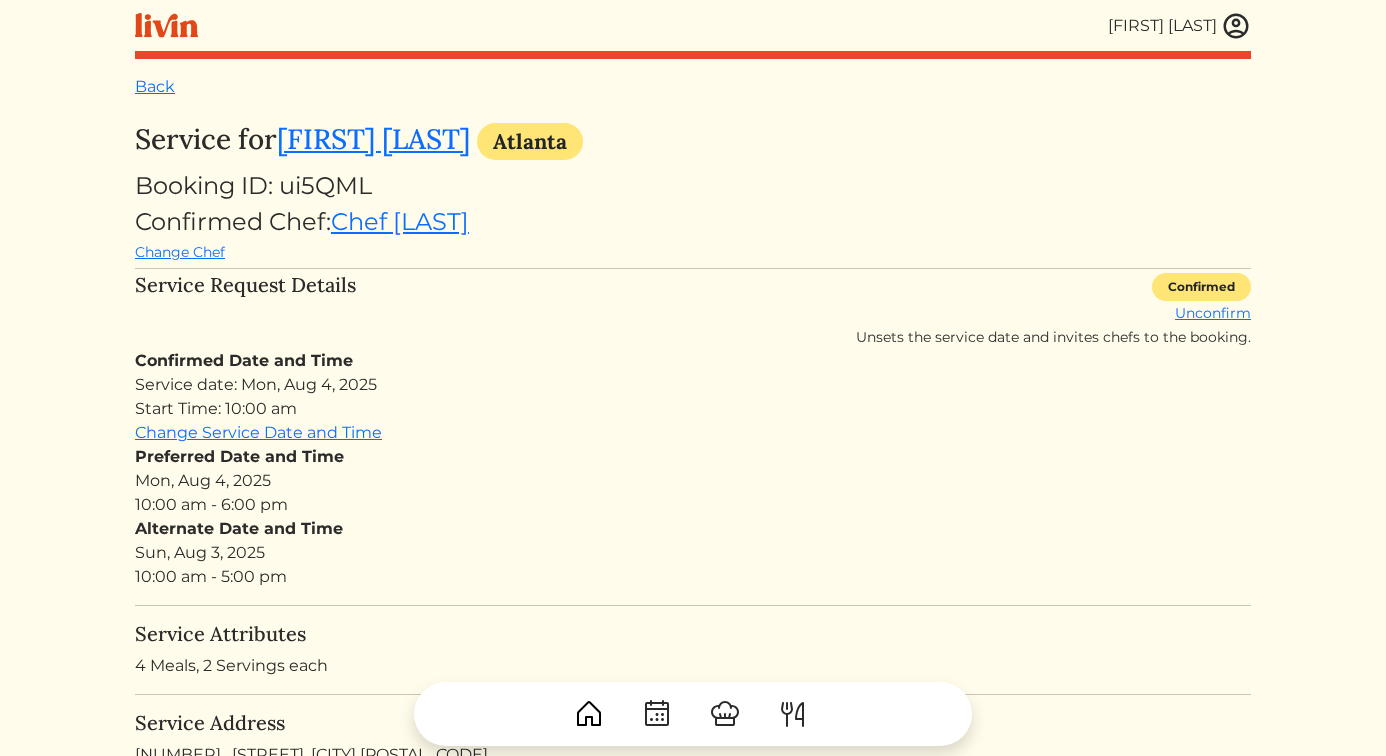 click at bounding box center (1236, 26) 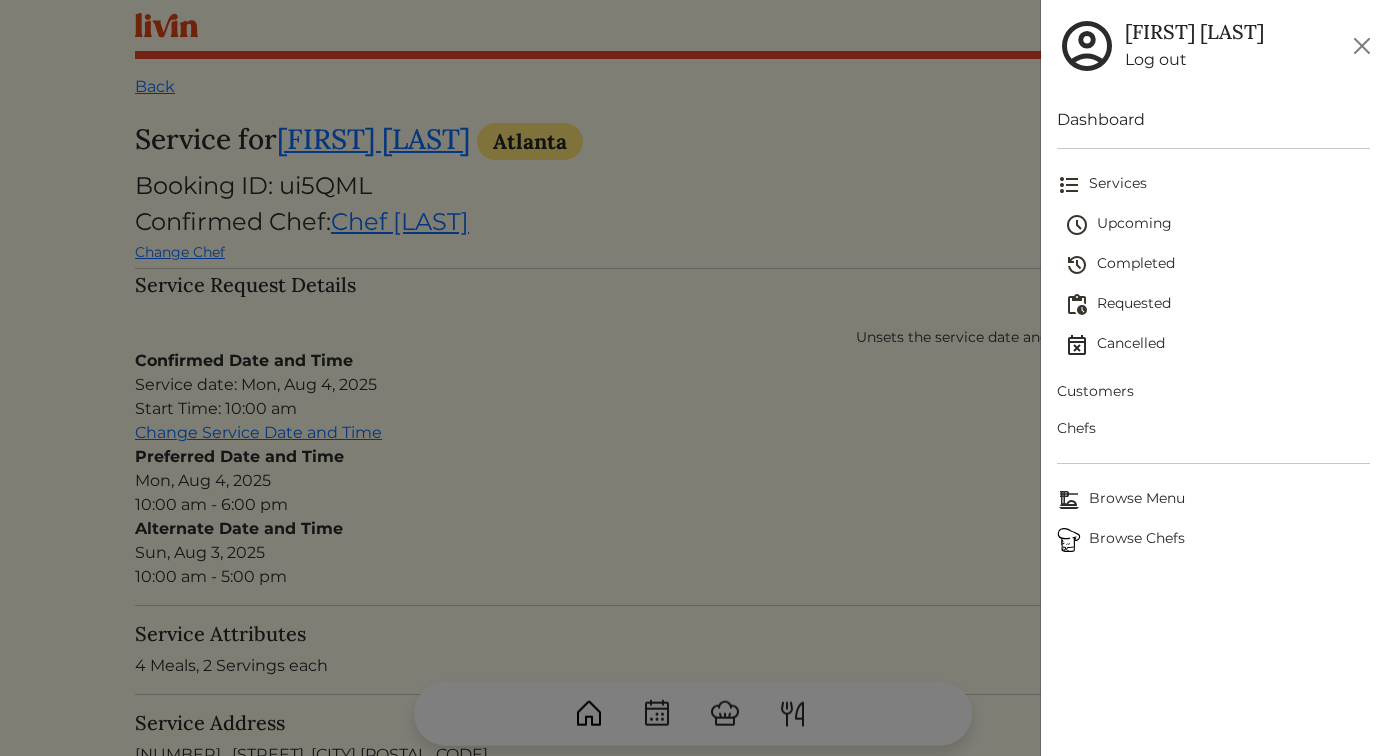 click on "Upcoming" at bounding box center (1218, 225) 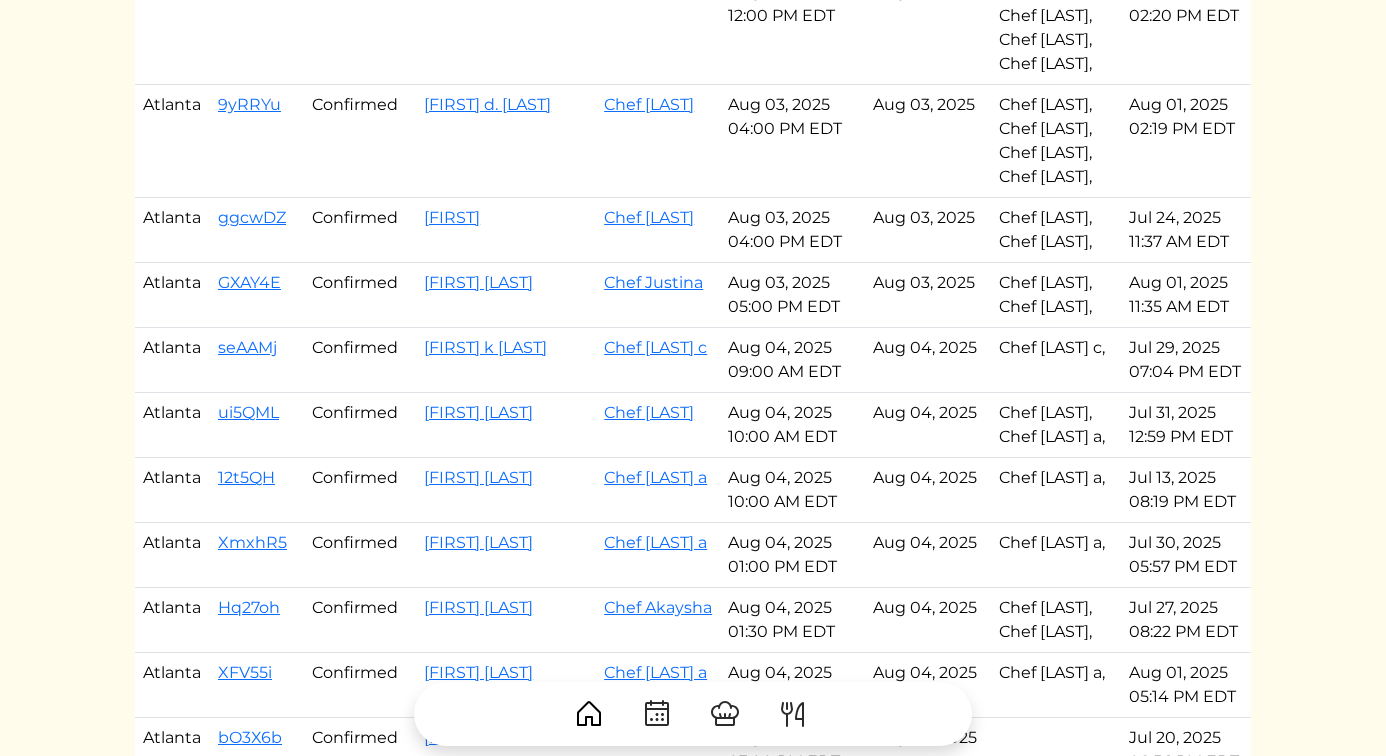 scroll, scrollTop: 0, scrollLeft: 0, axis: both 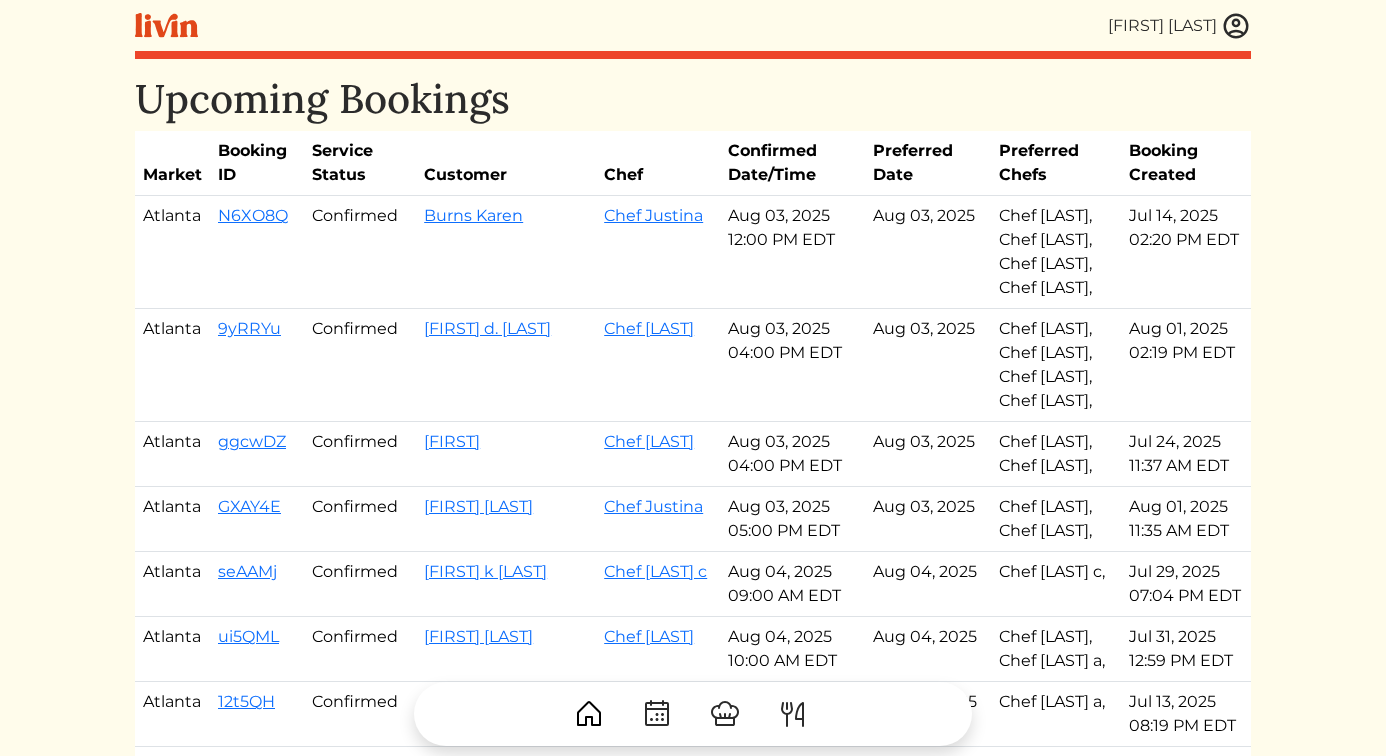 click at bounding box center (1236, 26) 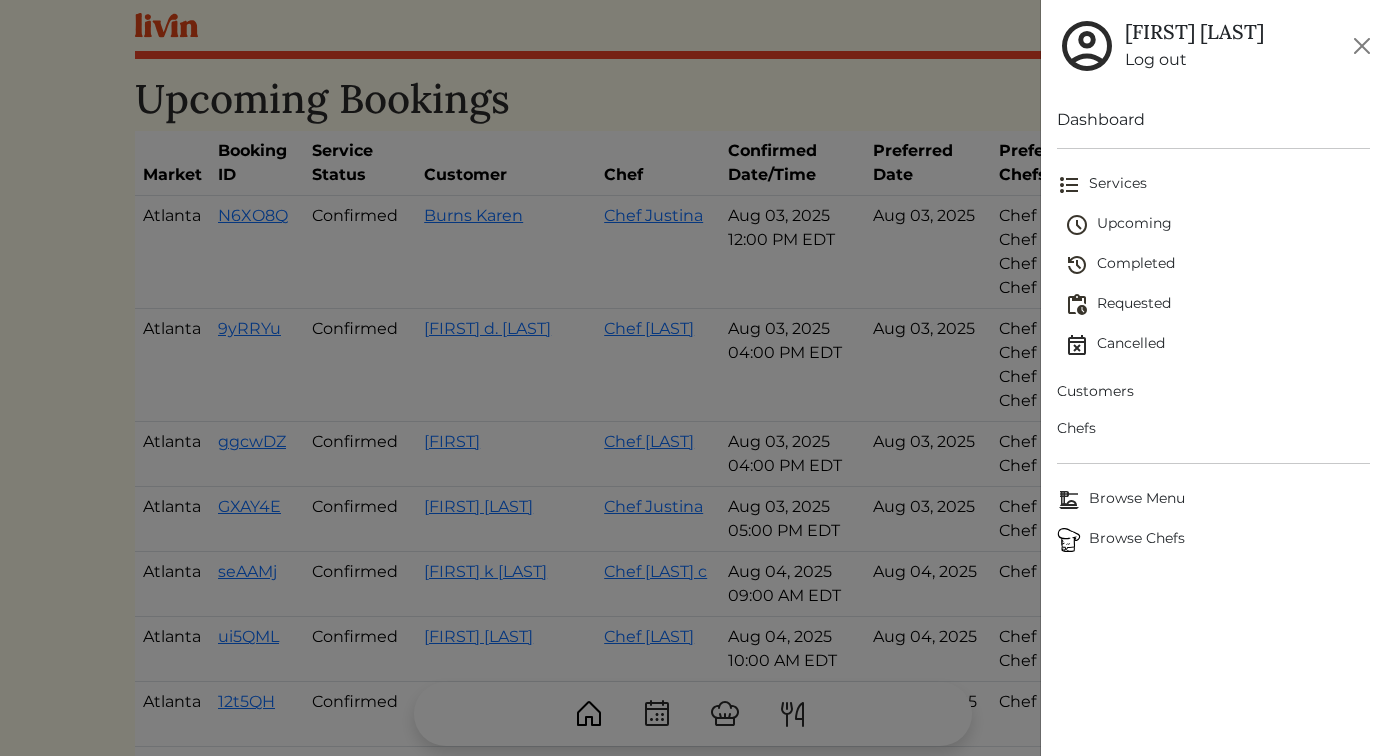 click on "Customers" at bounding box center (1214, 391) 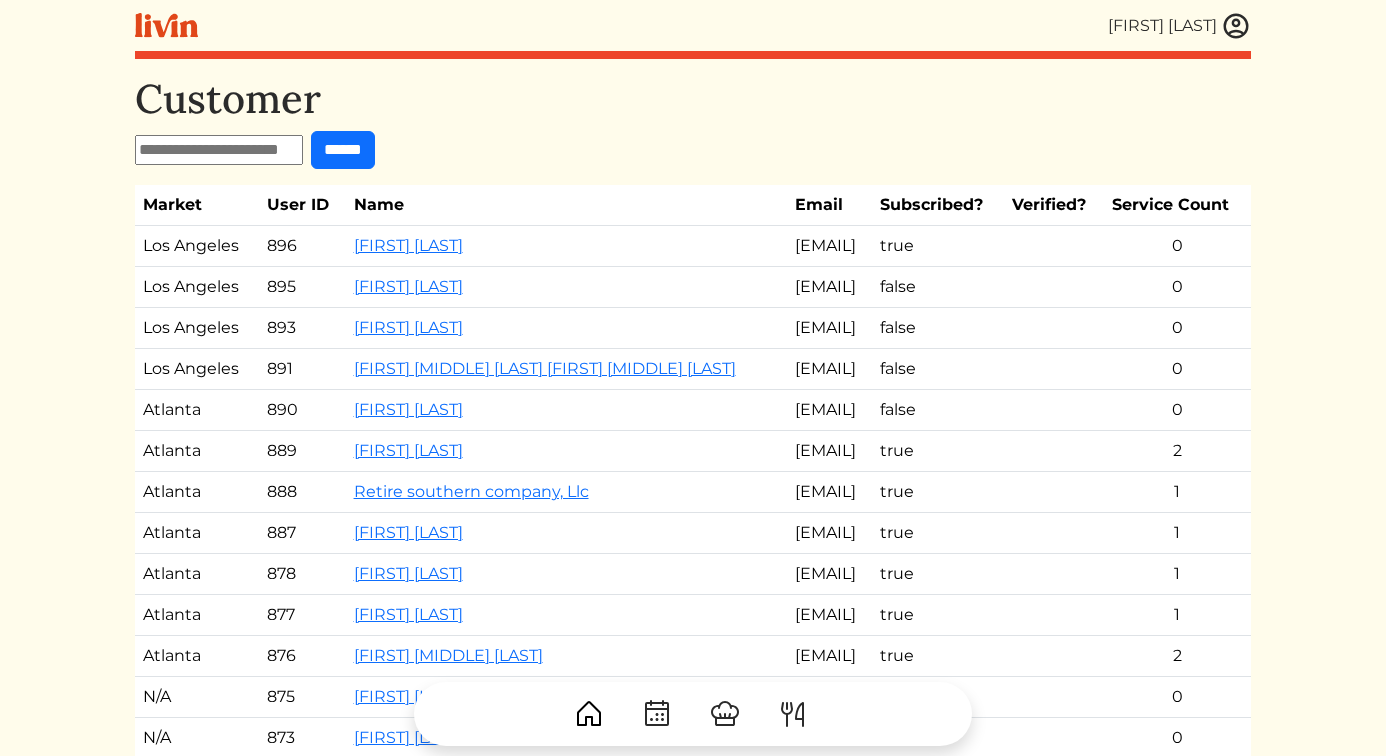 scroll, scrollTop: 0, scrollLeft: 0, axis: both 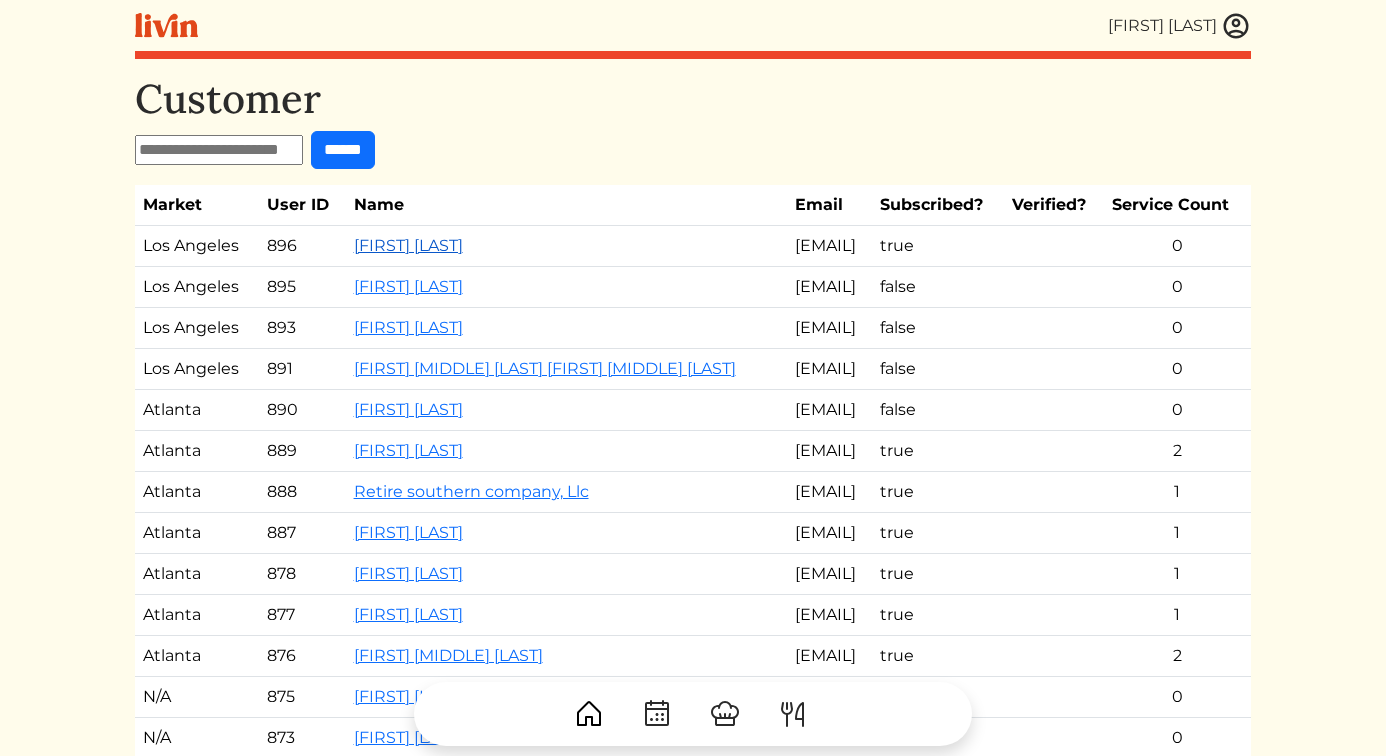 click on "[FIRST] [LAST]" at bounding box center [408, 245] 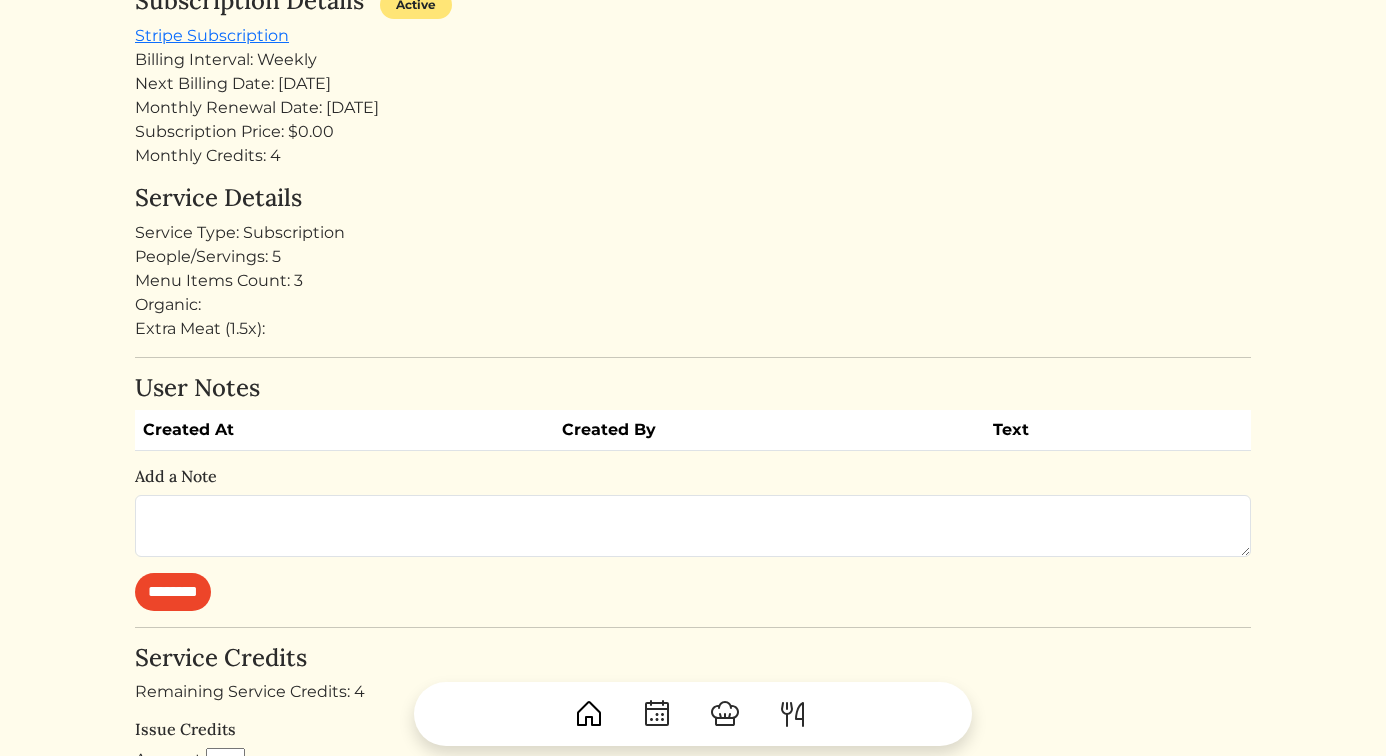 scroll, scrollTop: 0, scrollLeft: 0, axis: both 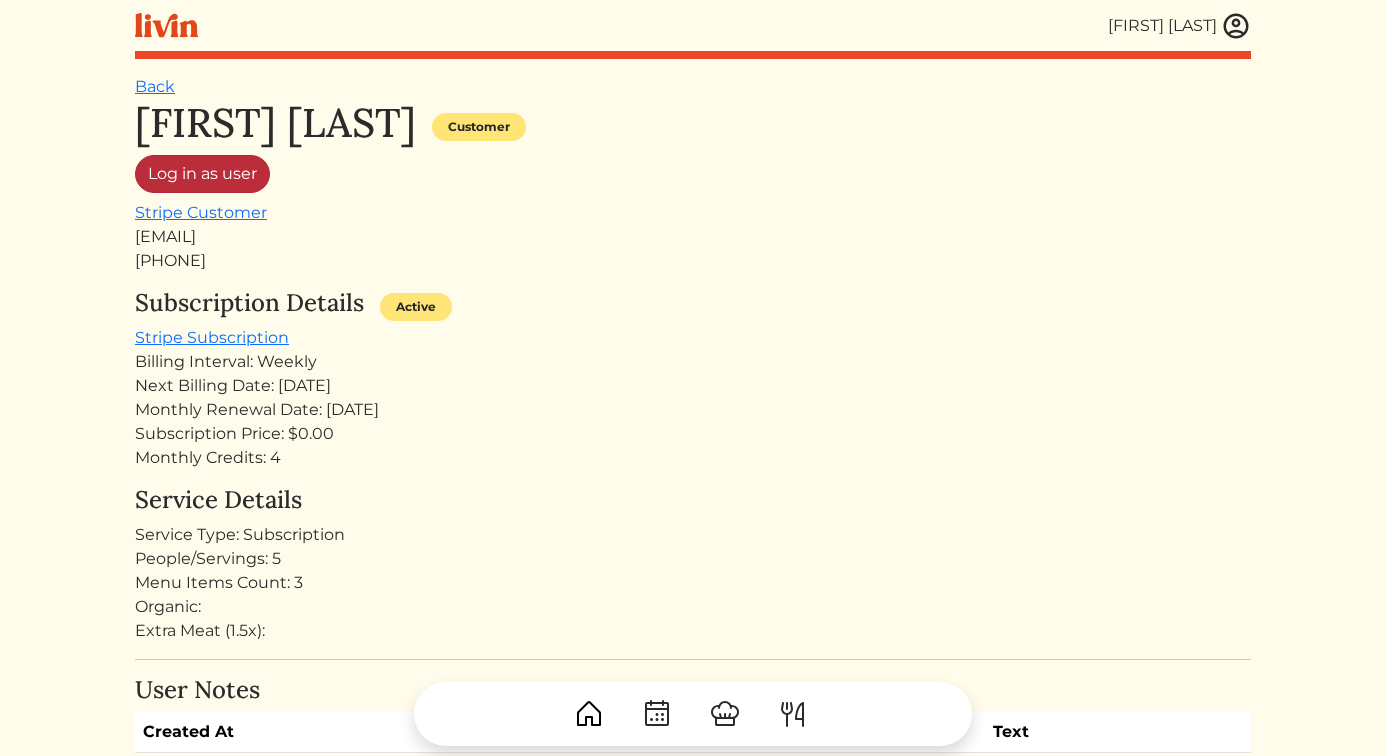 click on "Log in as user" at bounding box center [202, 174] 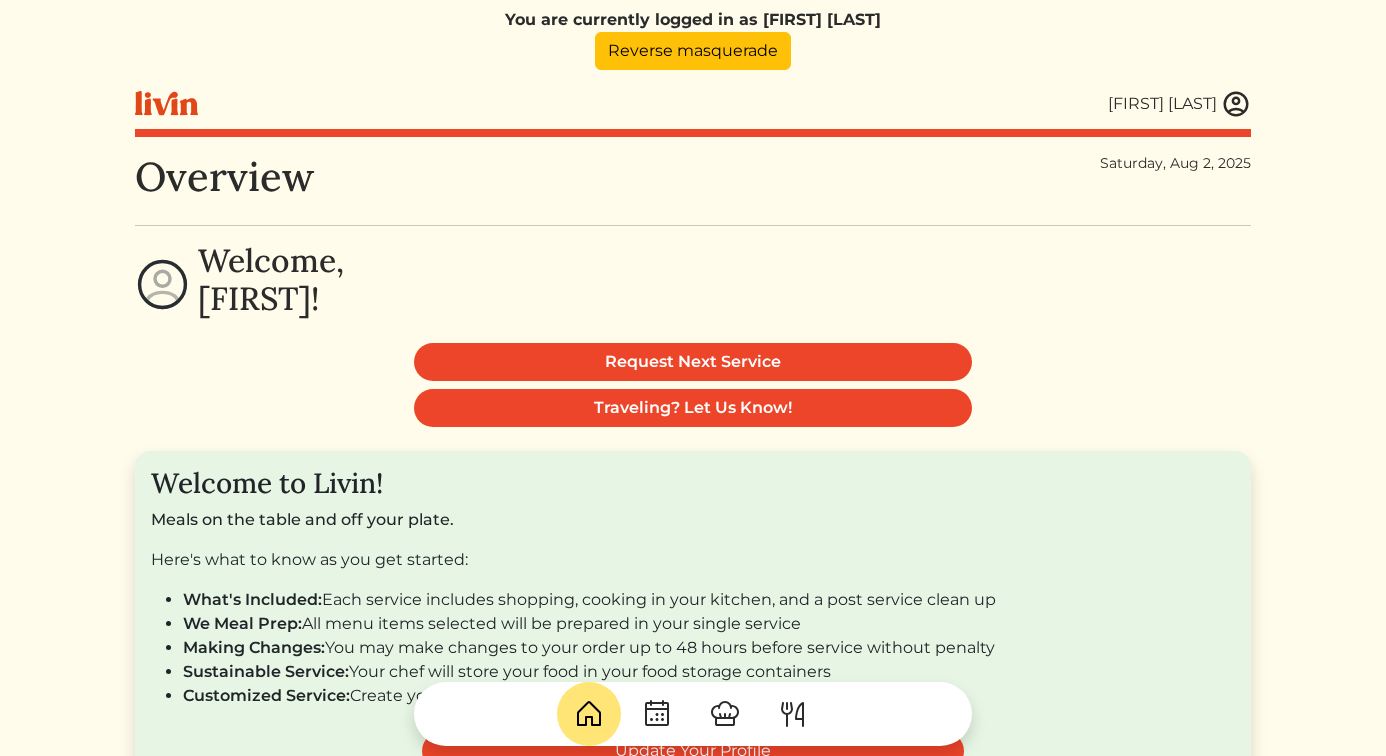 scroll, scrollTop: 0, scrollLeft: 0, axis: both 